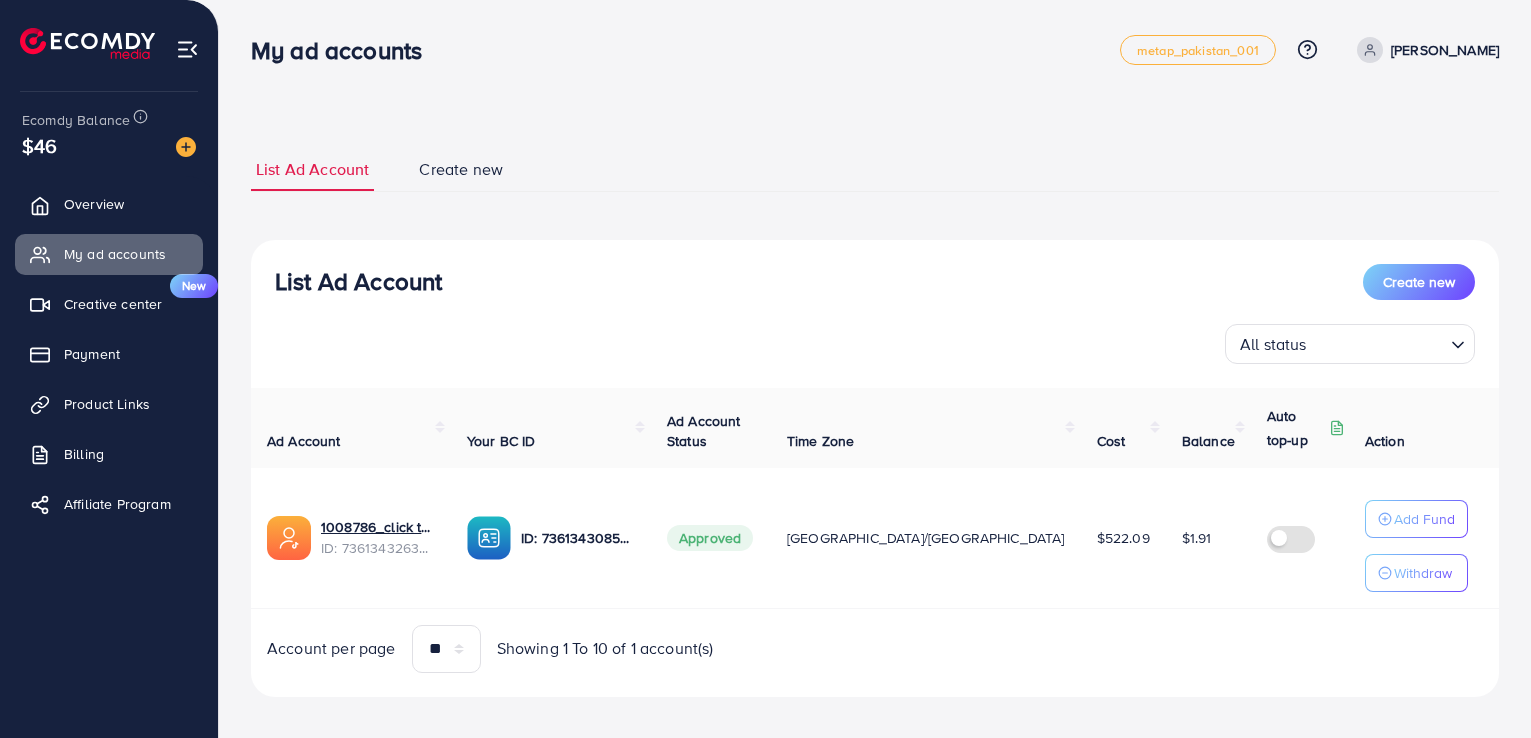 scroll, scrollTop: 0, scrollLeft: 0, axis: both 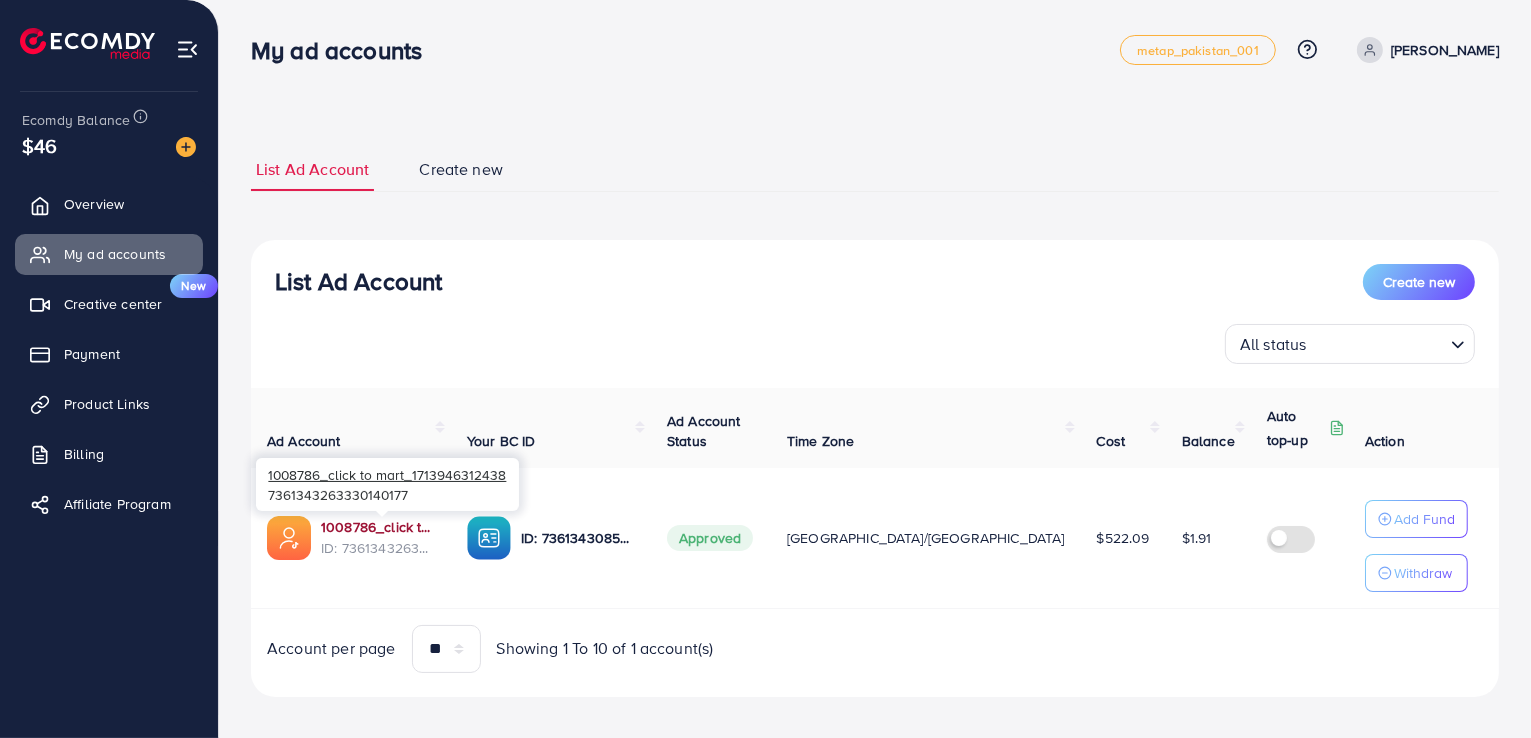 click on "1008786_click to mart_1713946312438" at bounding box center [378, 527] 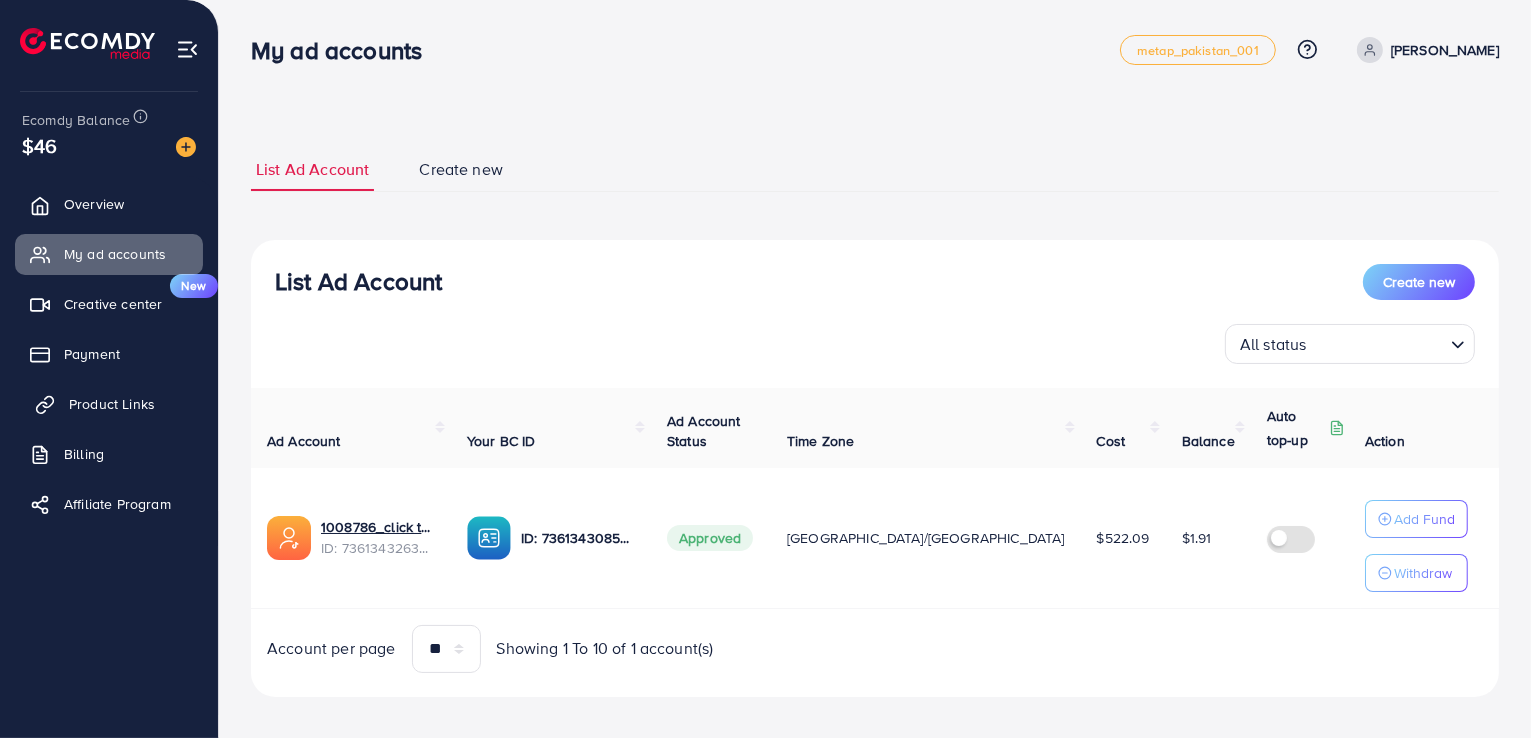 click on "Product Links" at bounding box center [112, 404] 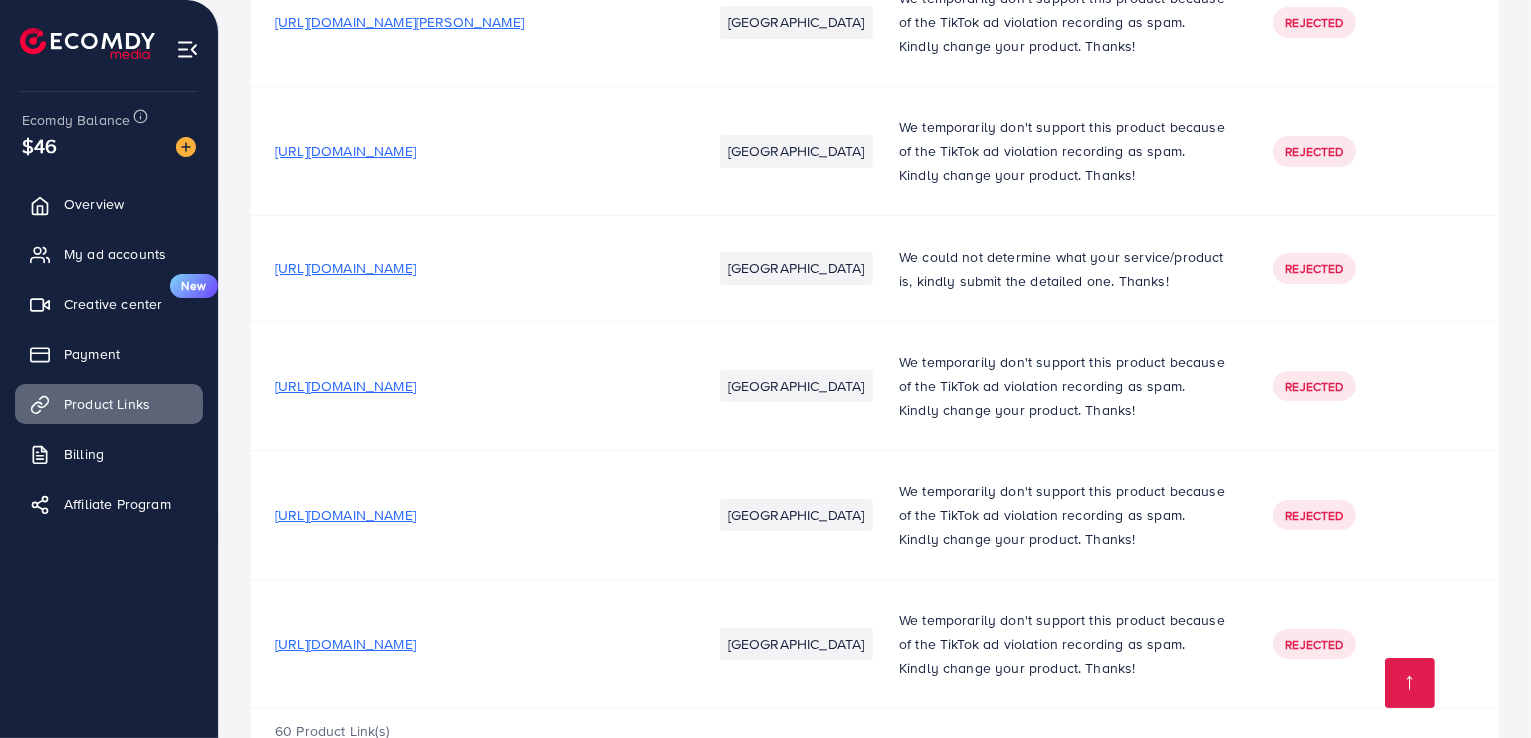 scroll, scrollTop: 7363, scrollLeft: 0, axis: vertical 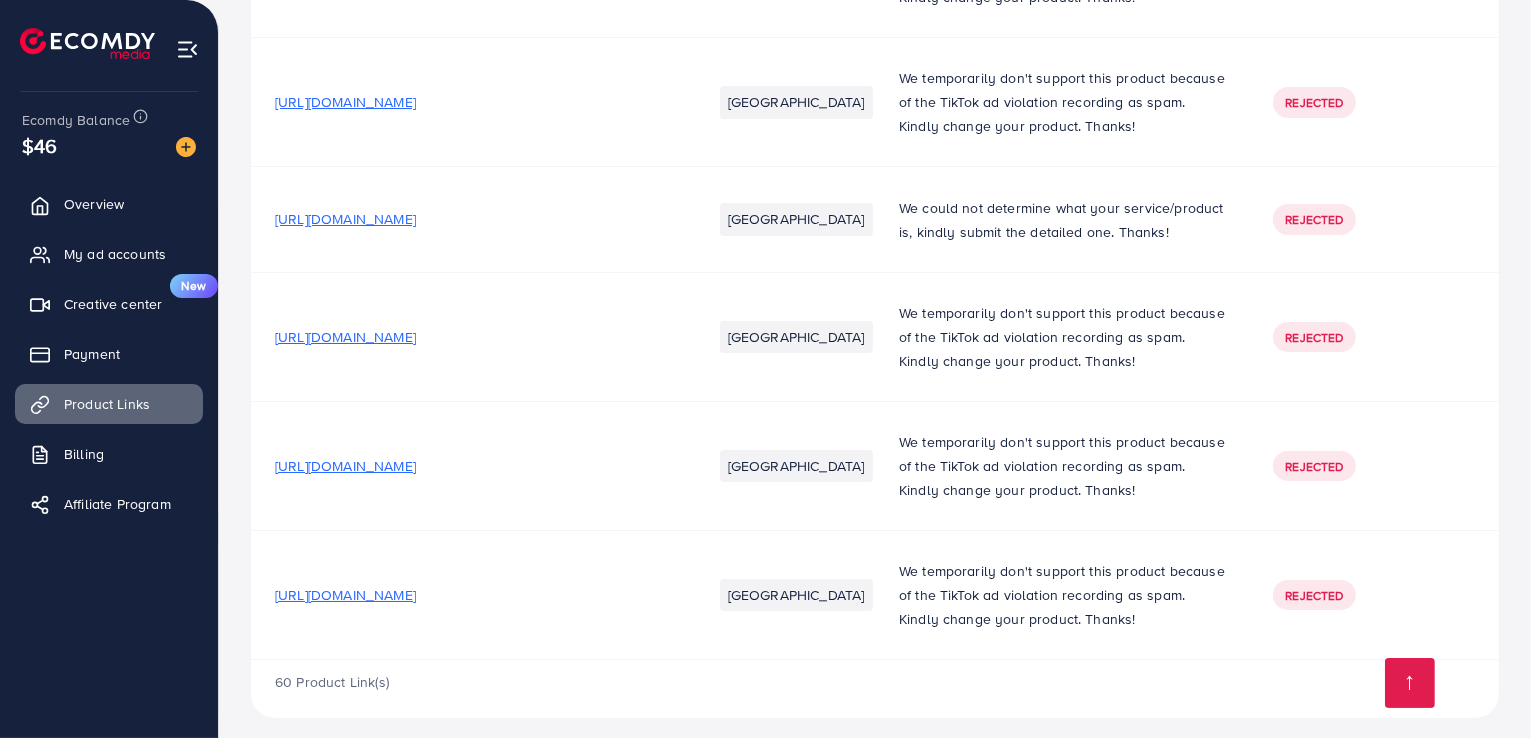 click on "[URL][DOMAIN_NAME]" at bounding box center [469, 336] 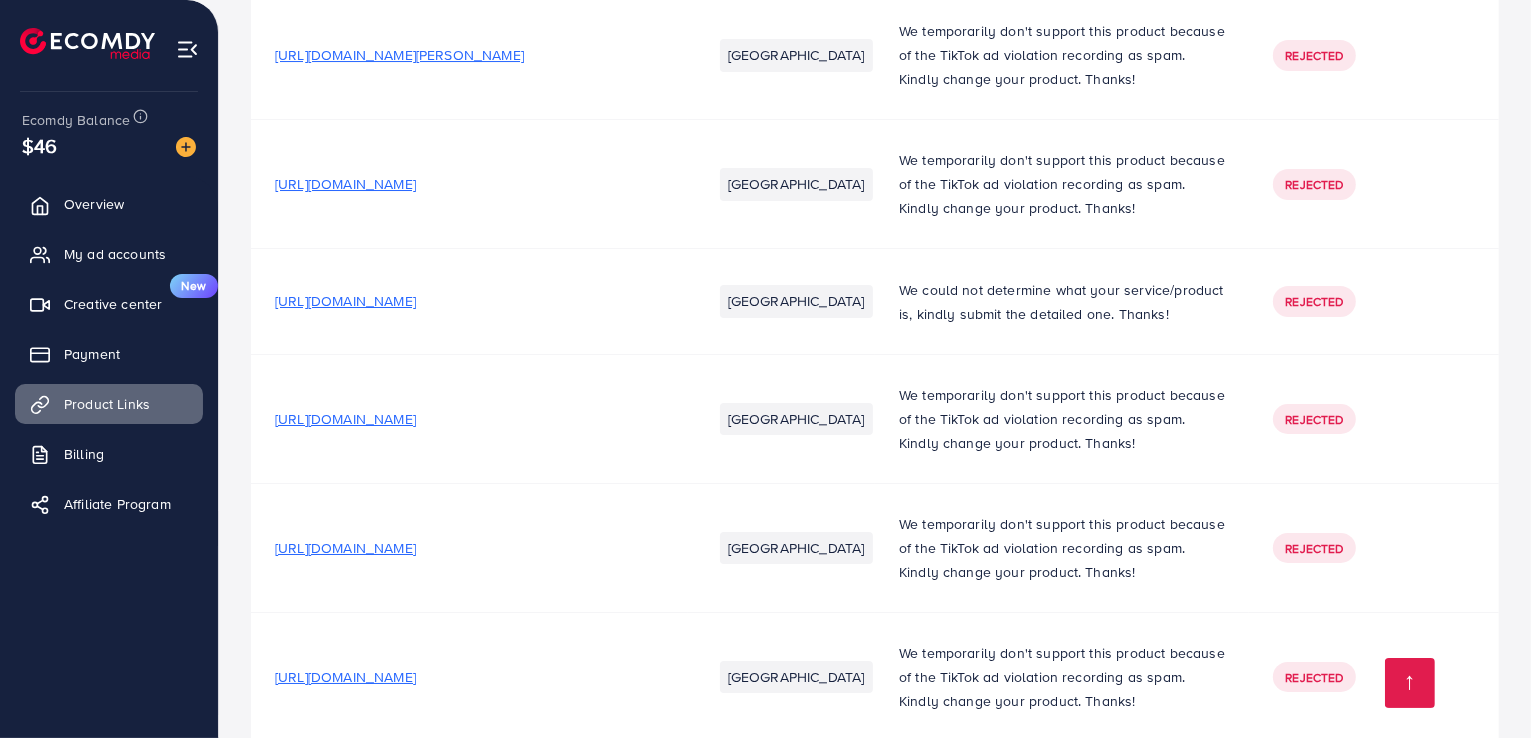 scroll, scrollTop: 7363, scrollLeft: 0, axis: vertical 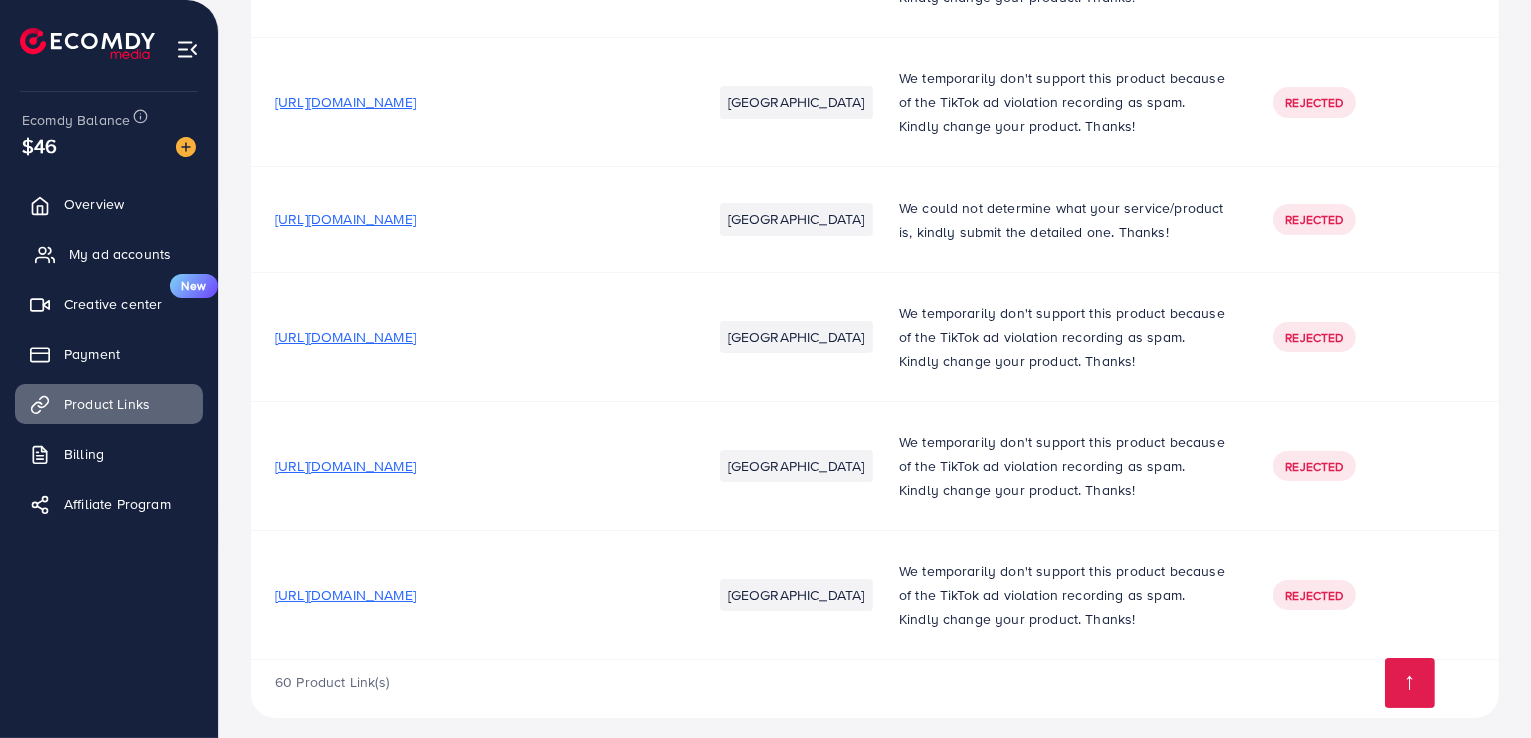 click on "My ad accounts" at bounding box center [120, 254] 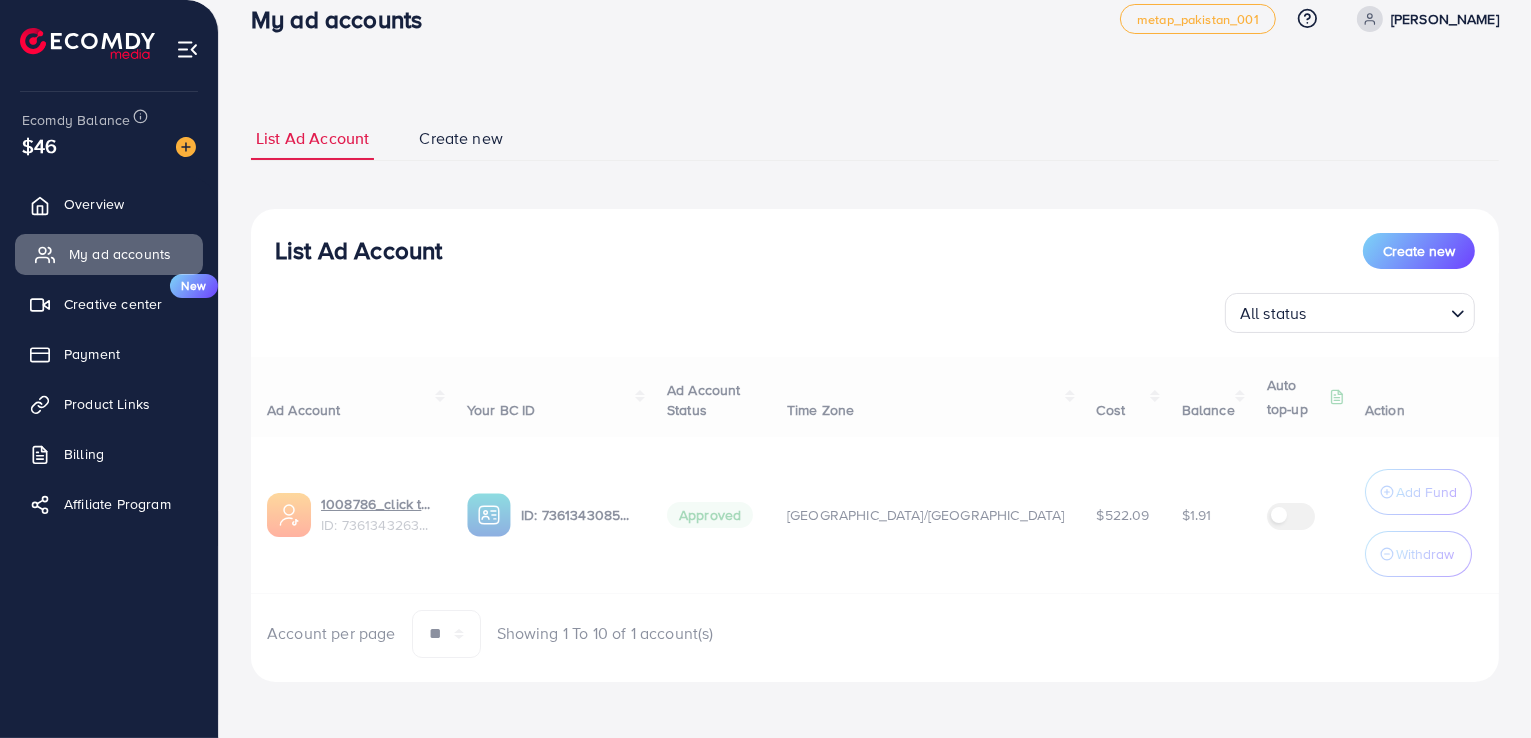 scroll, scrollTop: 0, scrollLeft: 0, axis: both 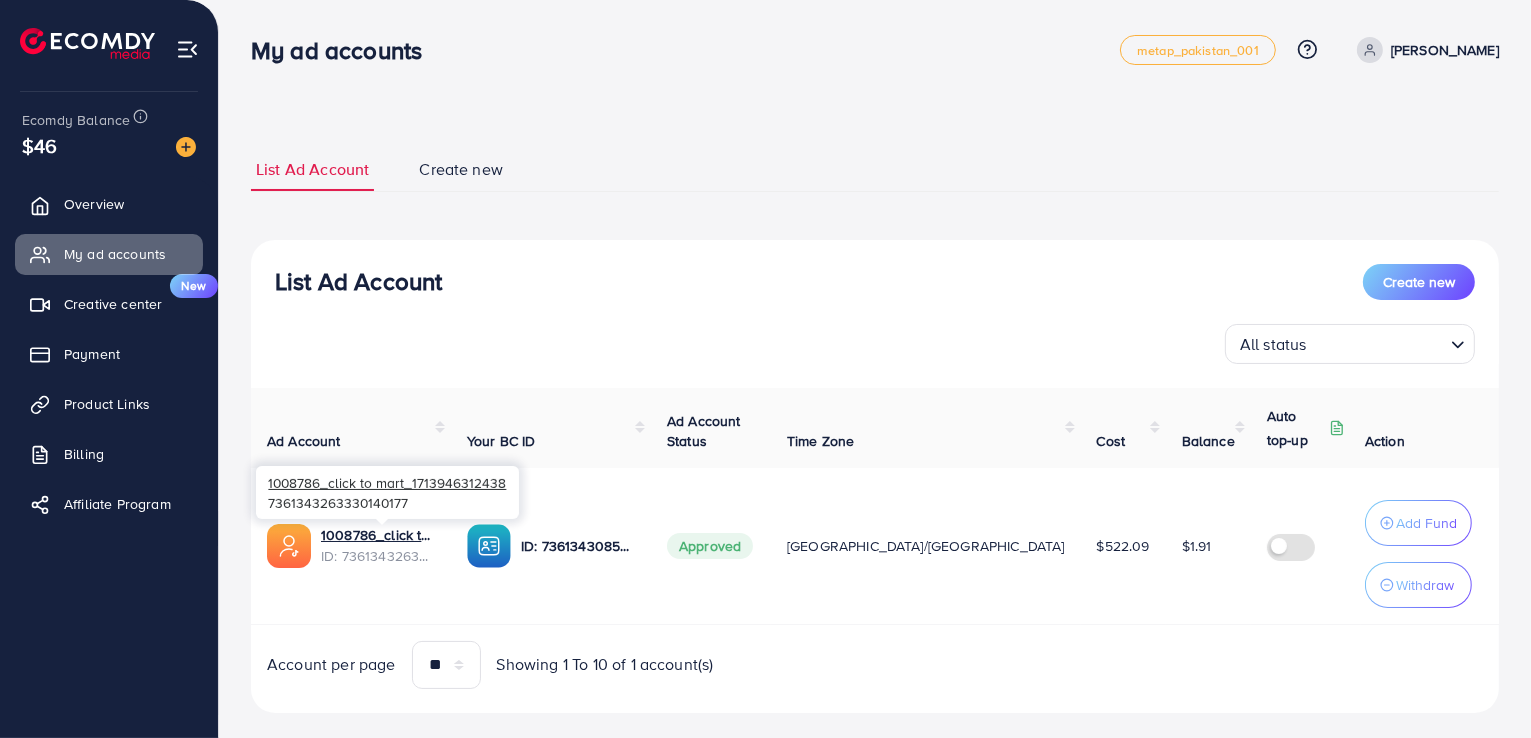 click on "ID: 7361343263330140177" at bounding box center [378, 556] 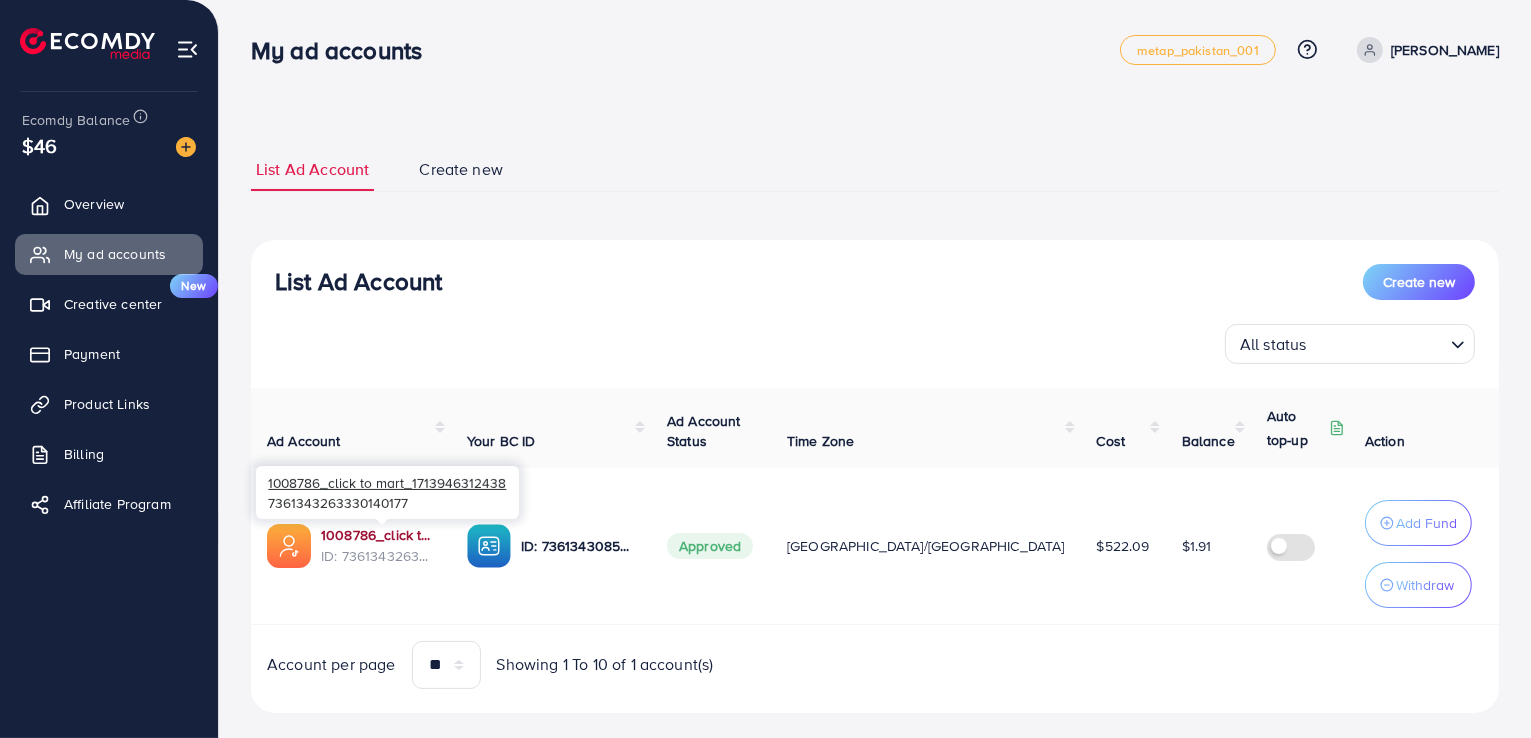 click on "1008786_click to mart_1713946312438" at bounding box center (378, 535) 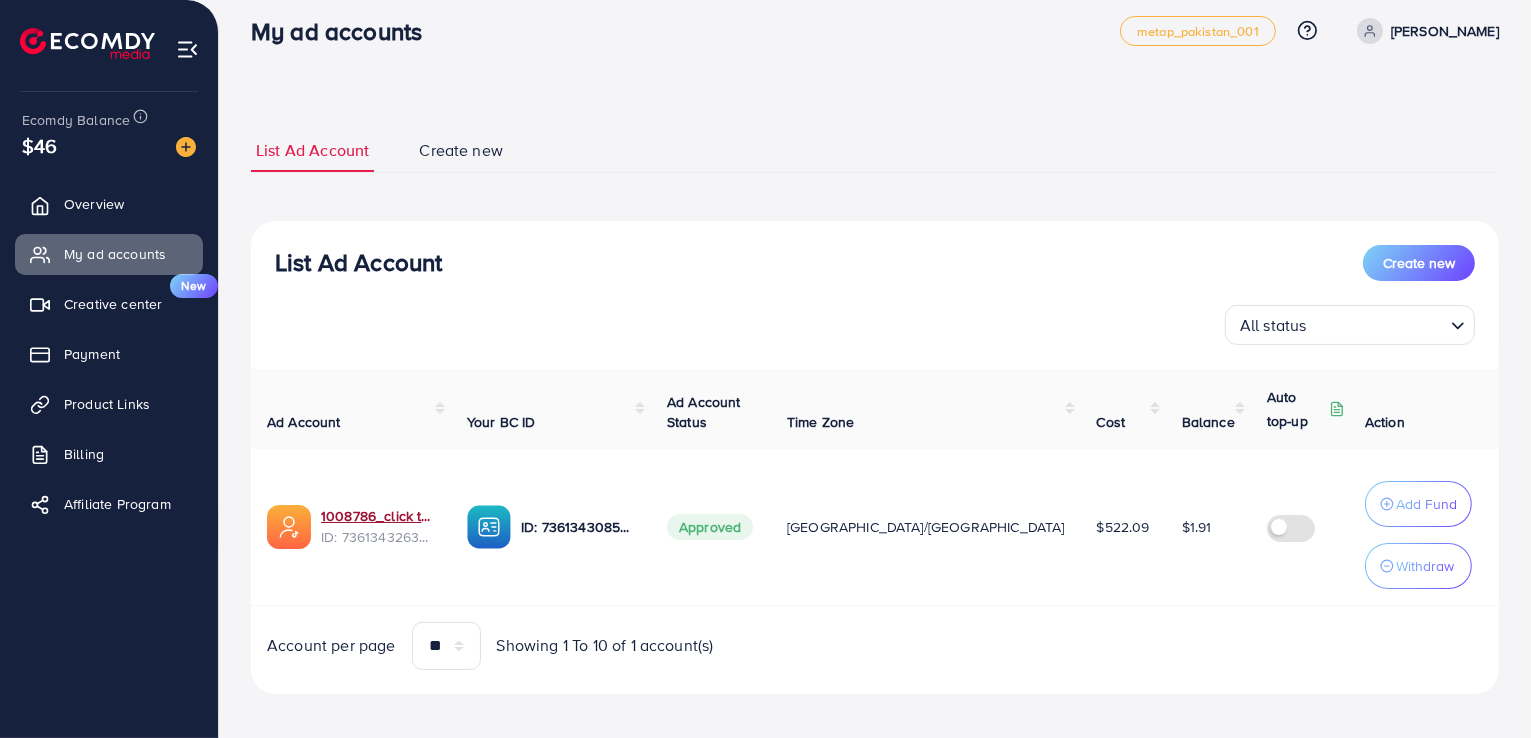 scroll, scrollTop: 29, scrollLeft: 0, axis: vertical 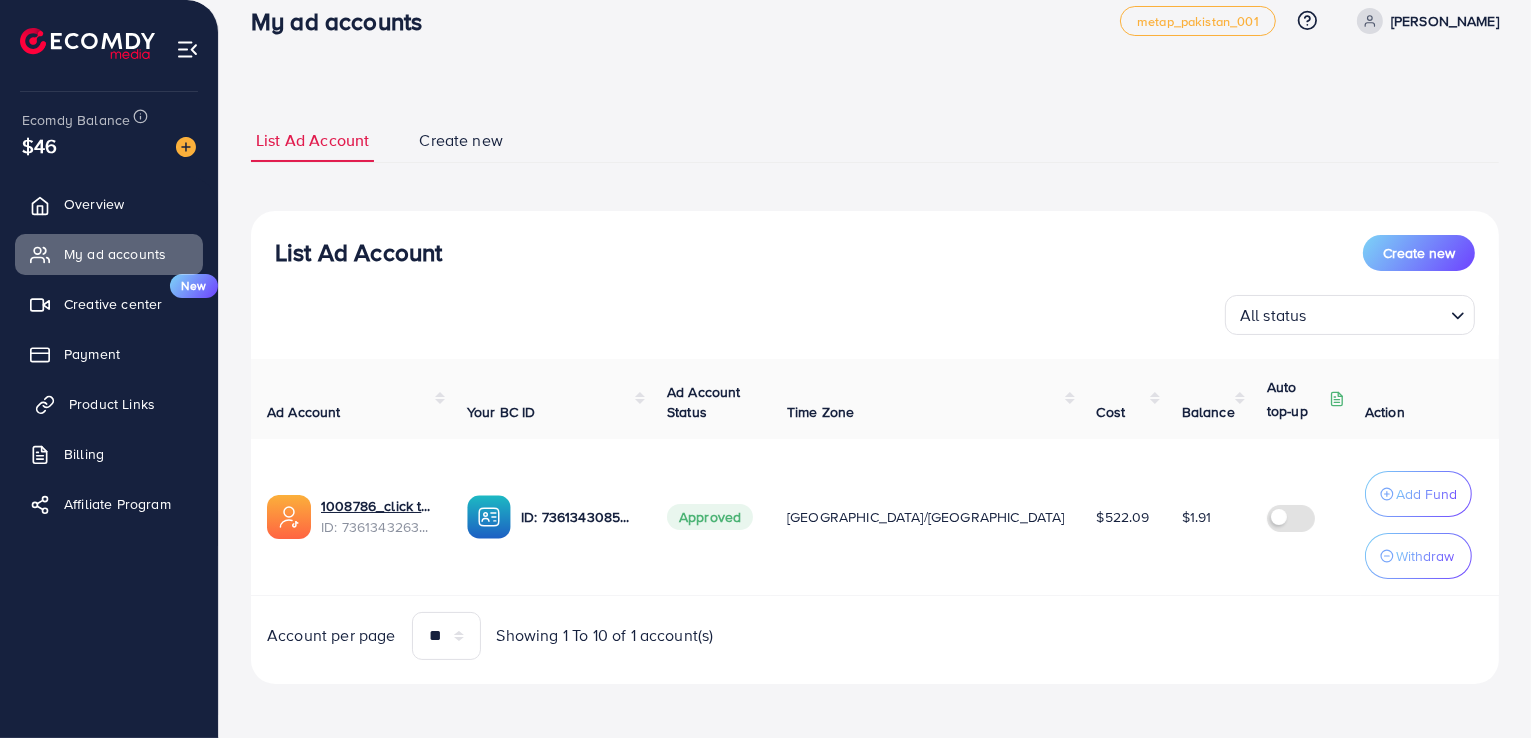 click on "Product Links" at bounding box center [112, 404] 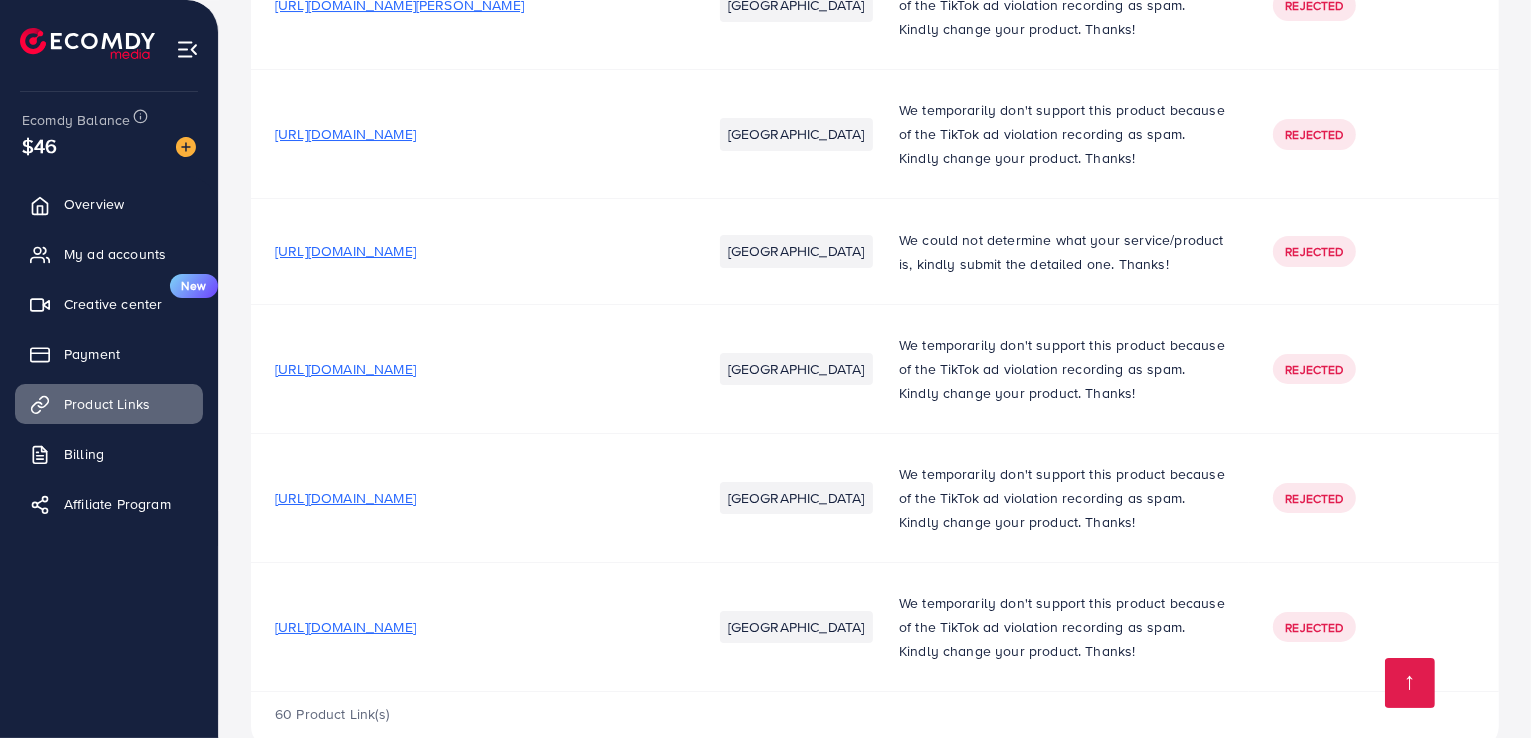 scroll, scrollTop: 7363, scrollLeft: 0, axis: vertical 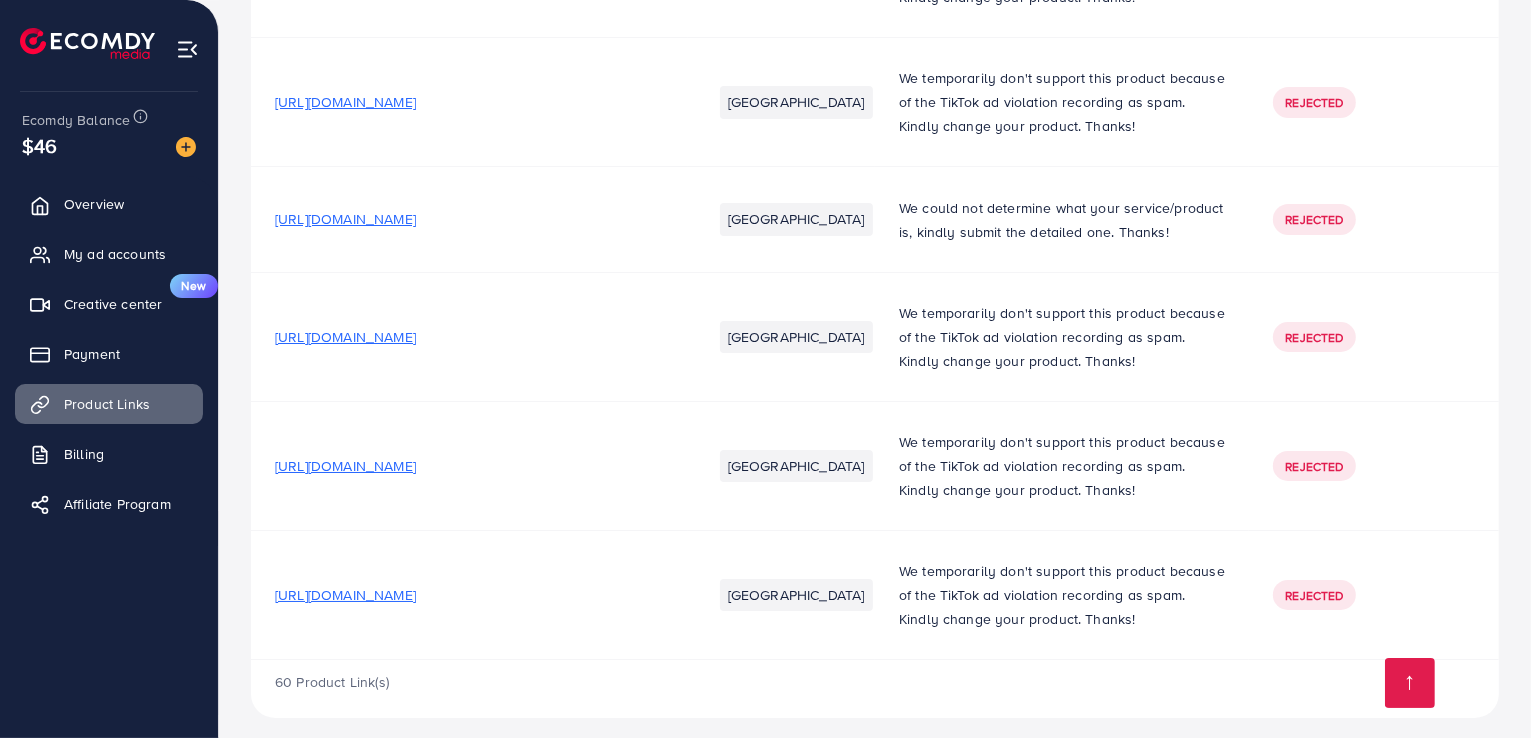 click on "[URL][DOMAIN_NAME]" at bounding box center [345, 337] 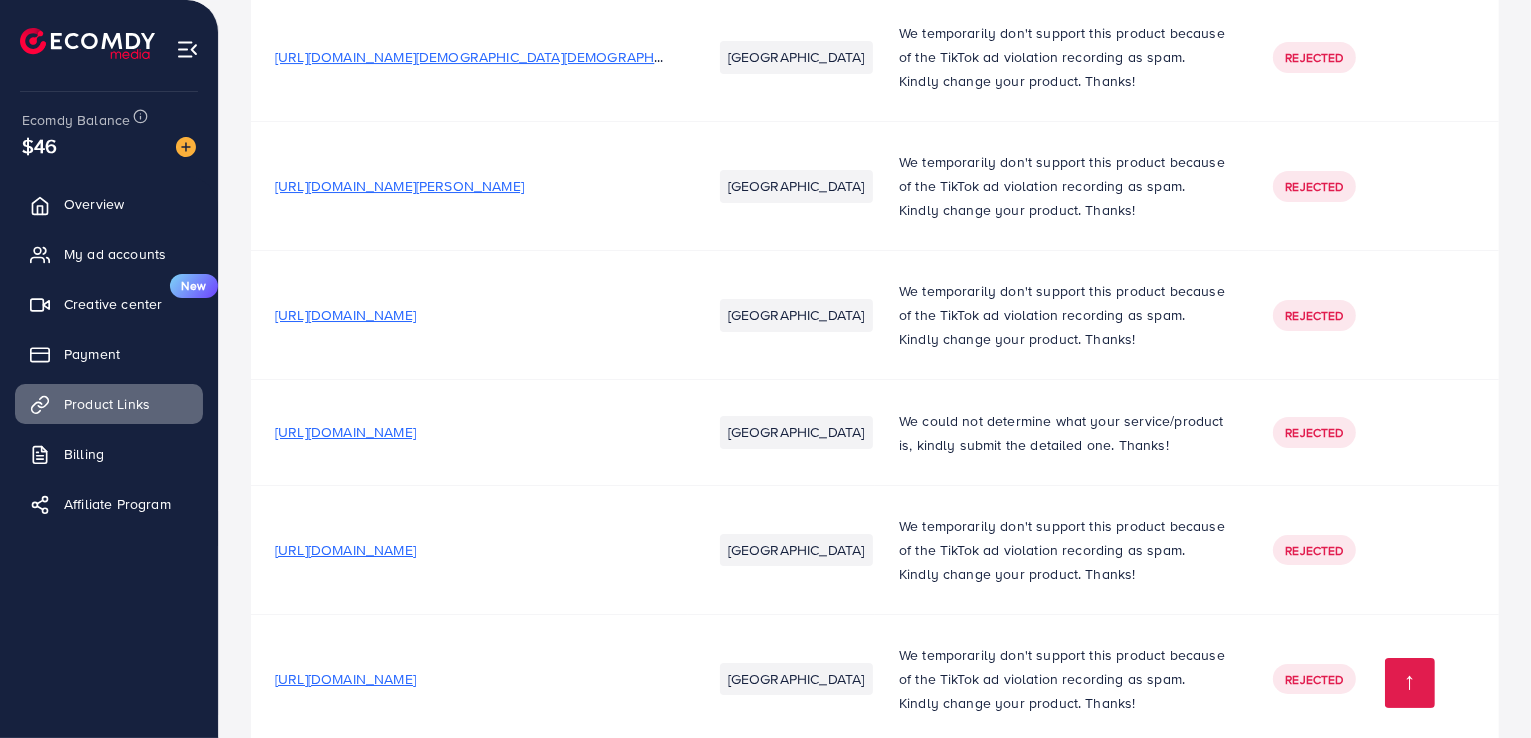 scroll, scrollTop: 6963, scrollLeft: 0, axis: vertical 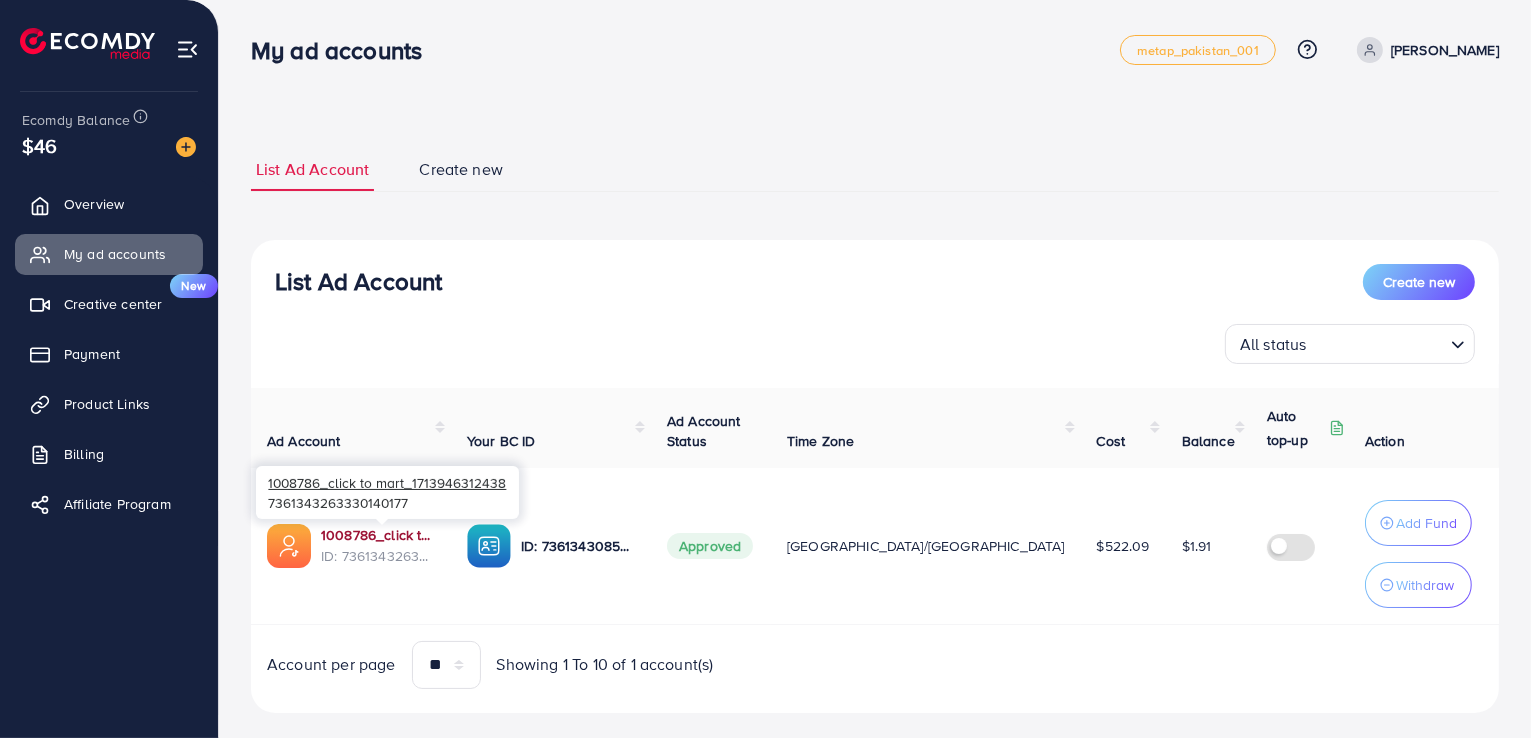 click on "1008786_click to mart_1713946312438" at bounding box center [378, 535] 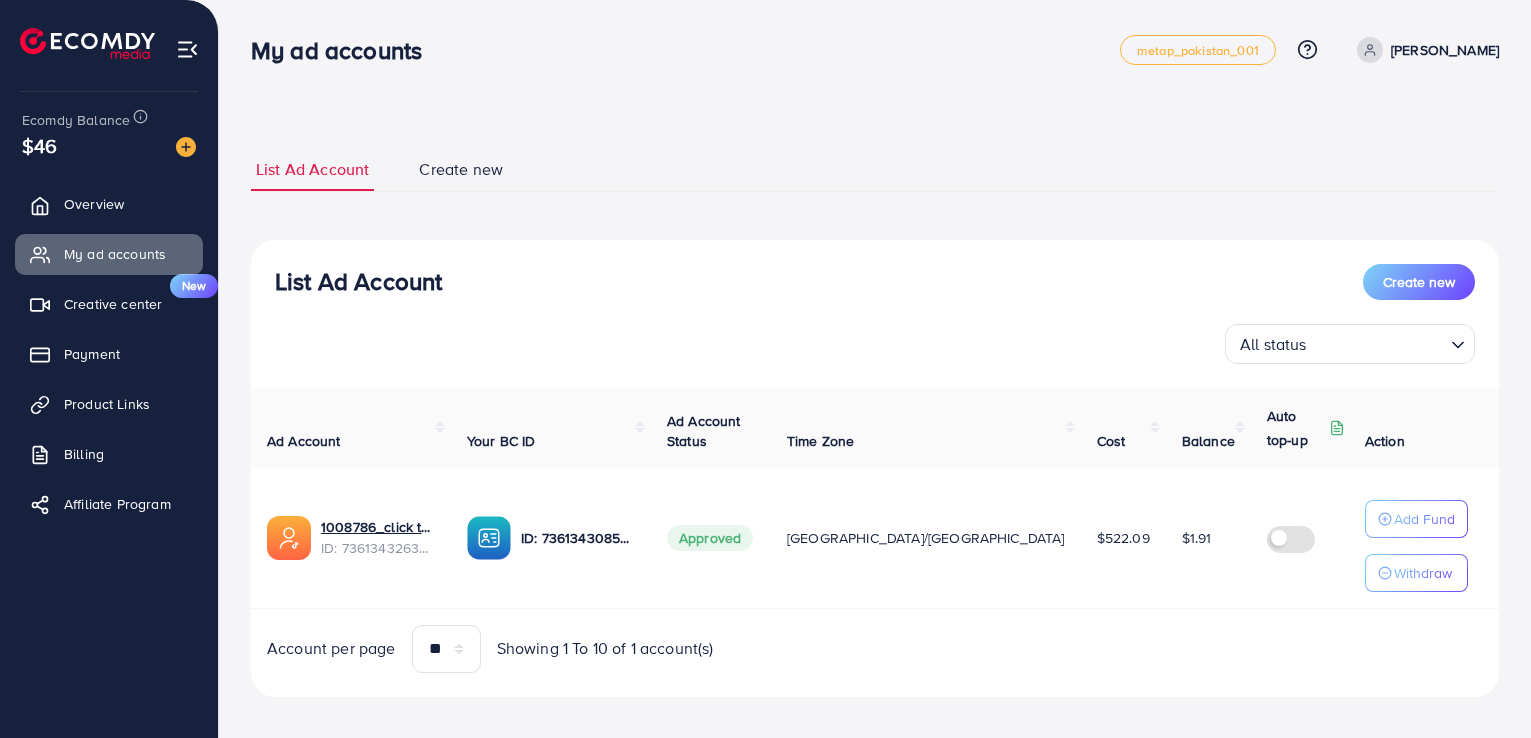 scroll, scrollTop: 0, scrollLeft: 0, axis: both 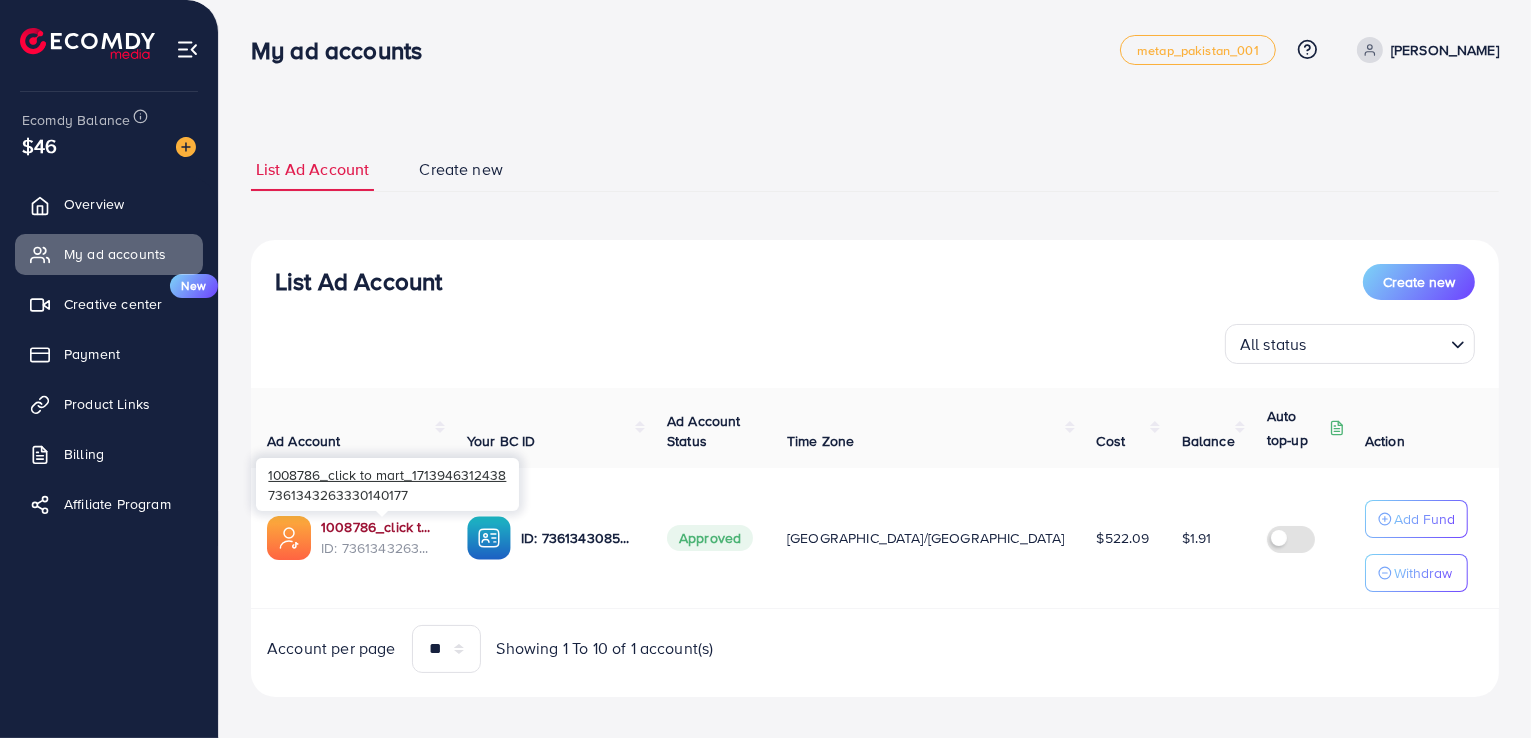 click on "1008786_click to mart_1713946312438" at bounding box center (378, 527) 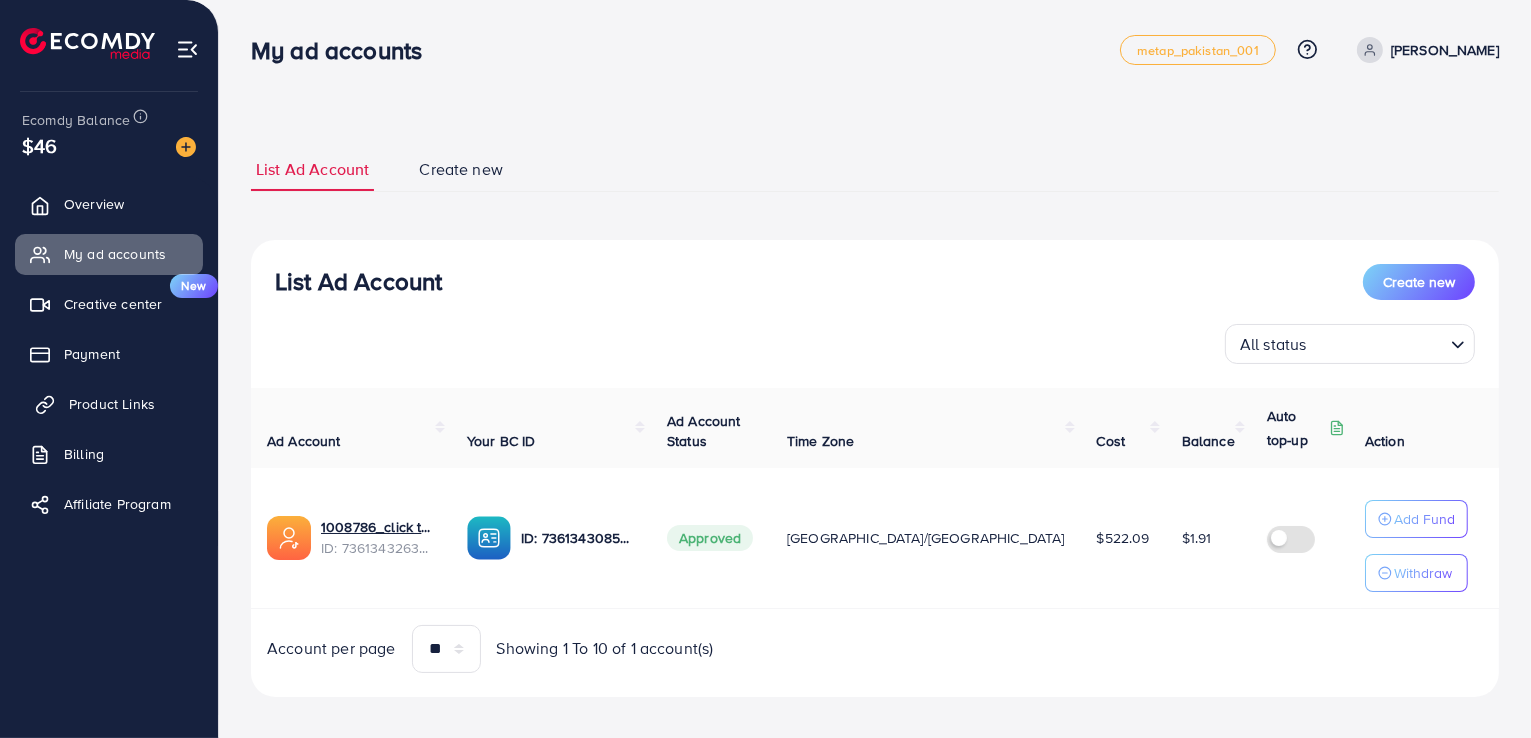 click on "Product Links" at bounding box center (112, 404) 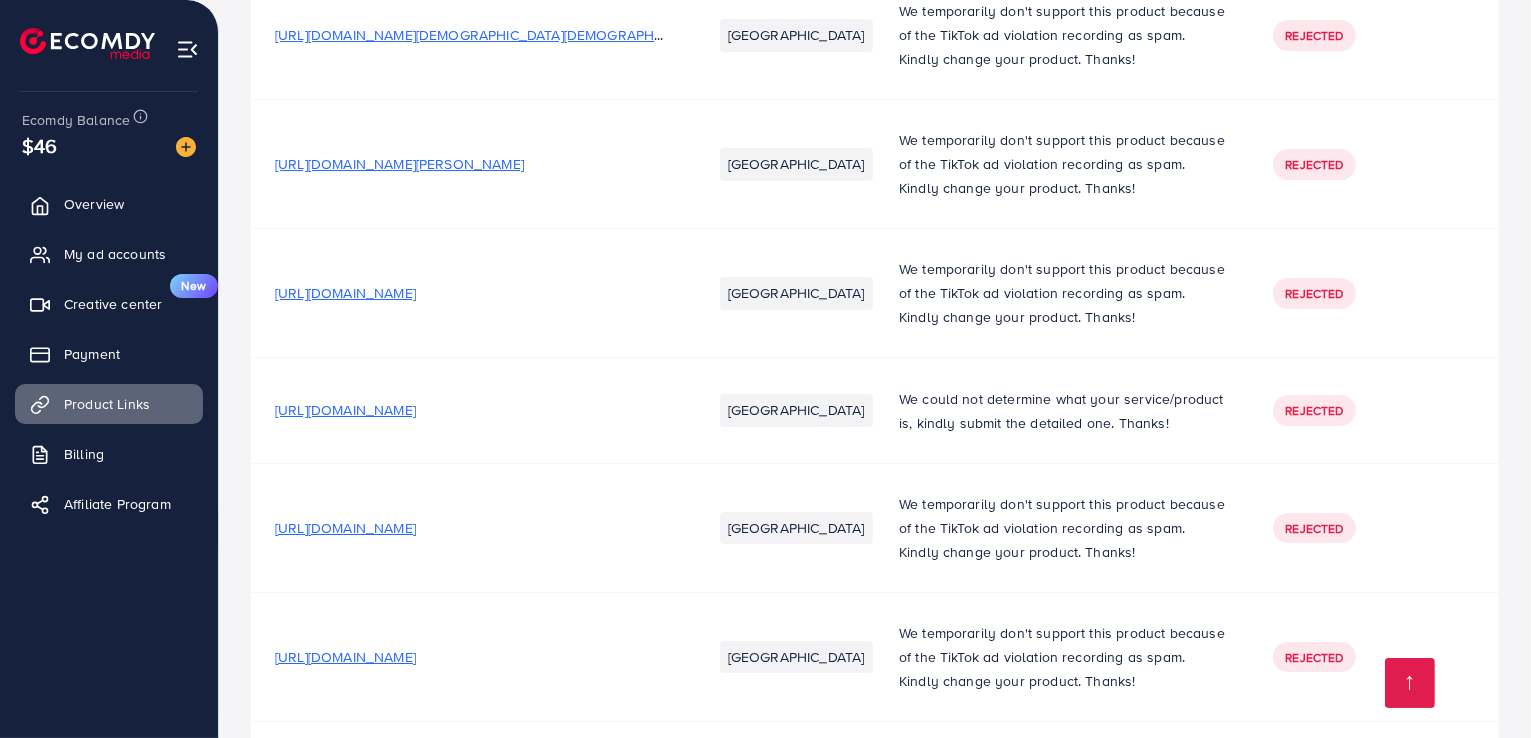 scroll, scrollTop: 7363, scrollLeft: 0, axis: vertical 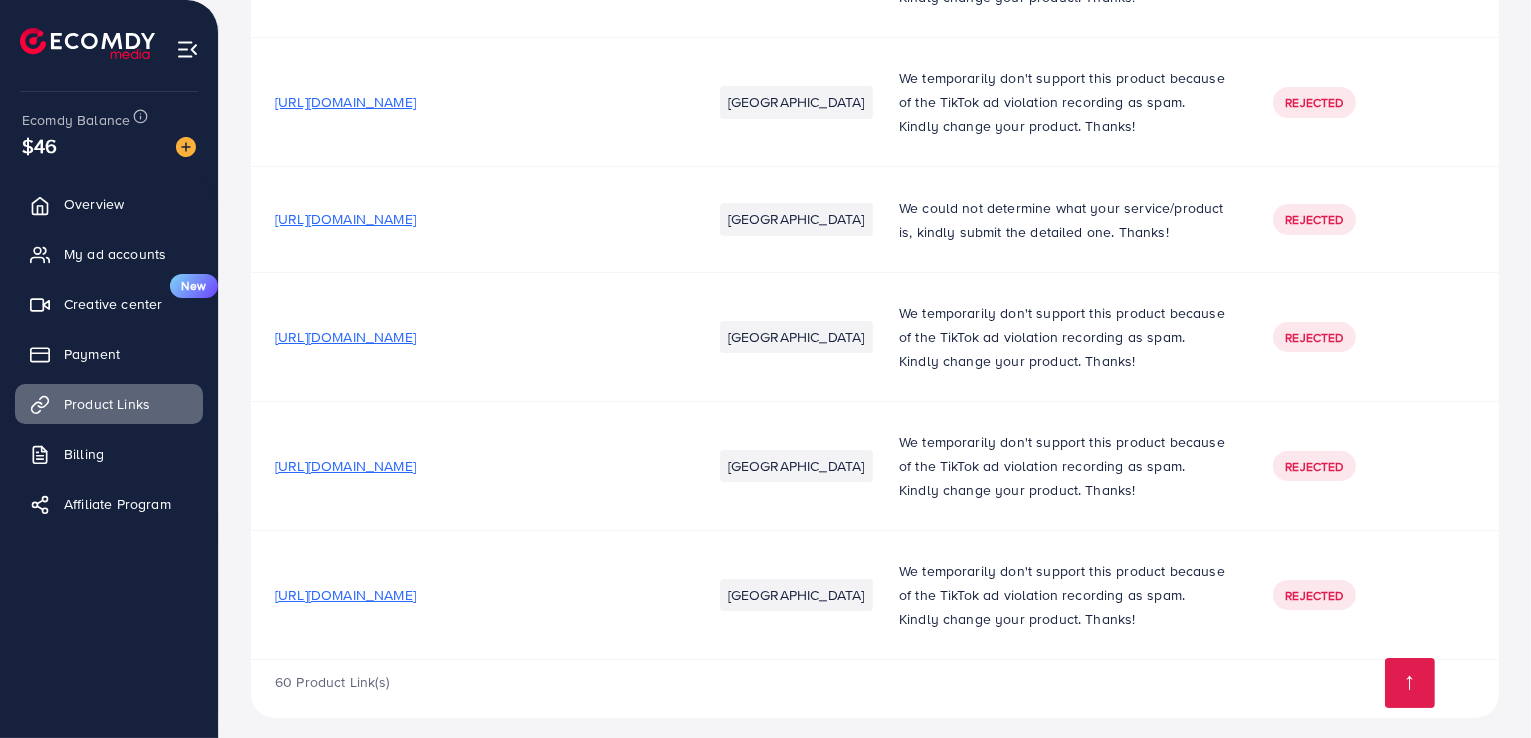 click on "[URL][DOMAIN_NAME]" at bounding box center [345, 337] 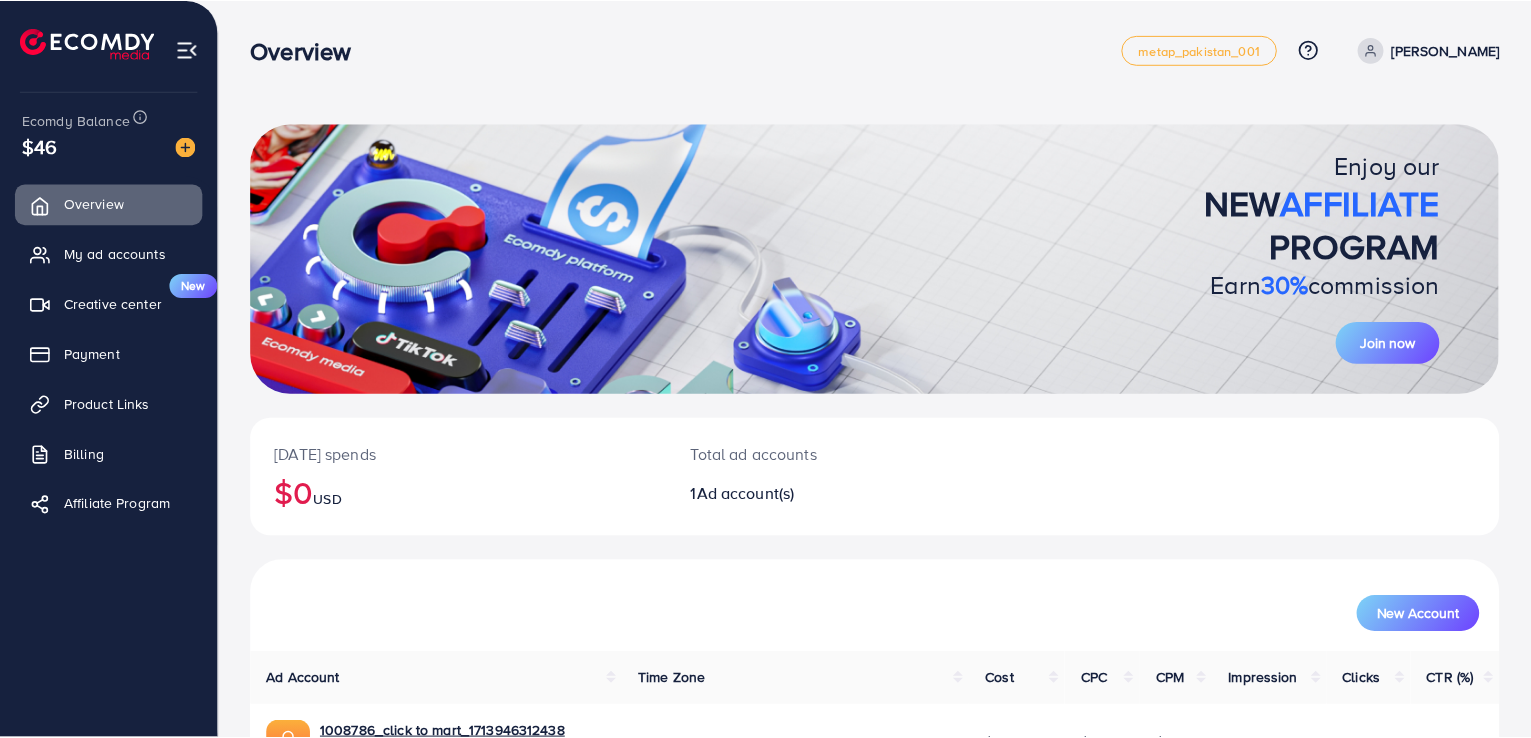 scroll, scrollTop: 0, scrollLeft: 0, axis: both 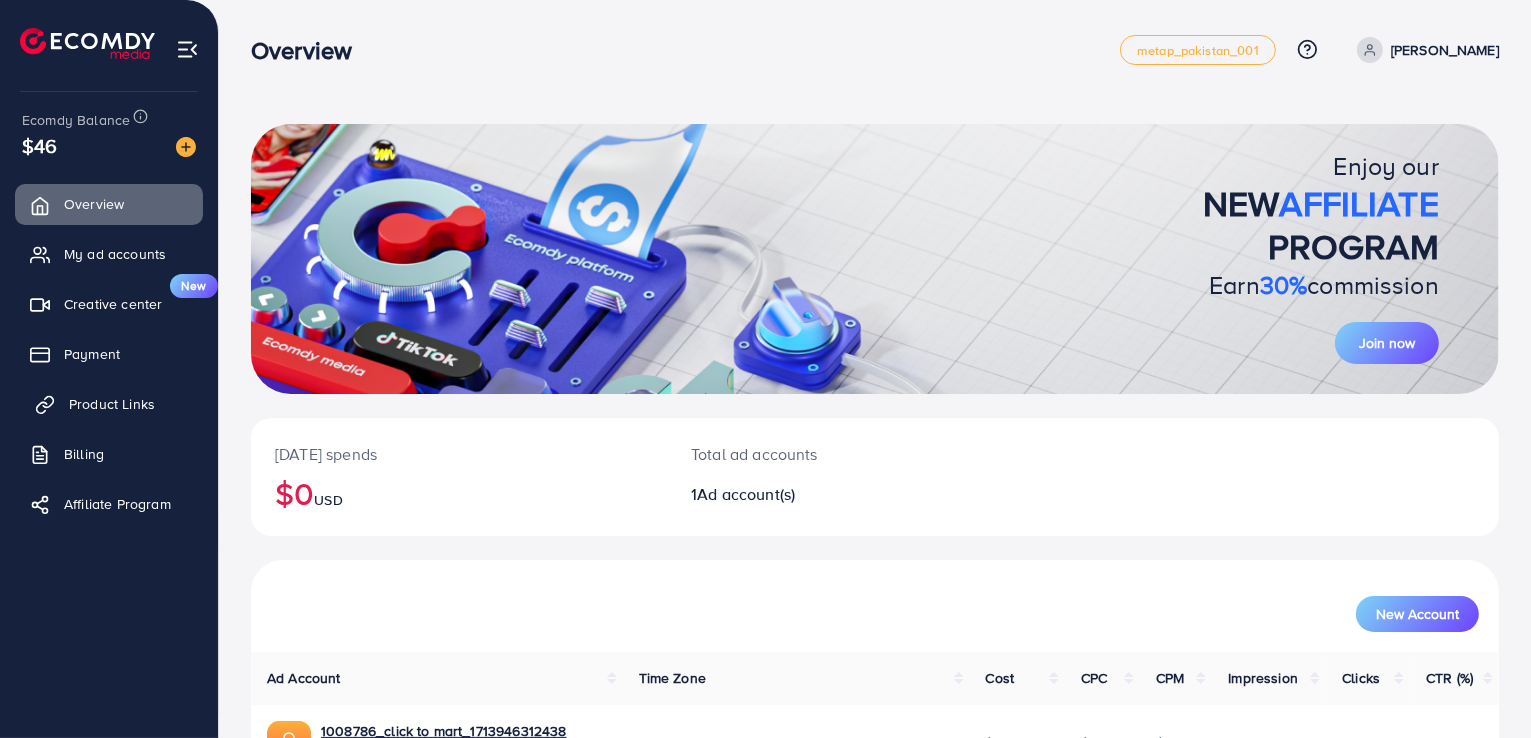 click on "Product Links" at bounding box center (112, 404) 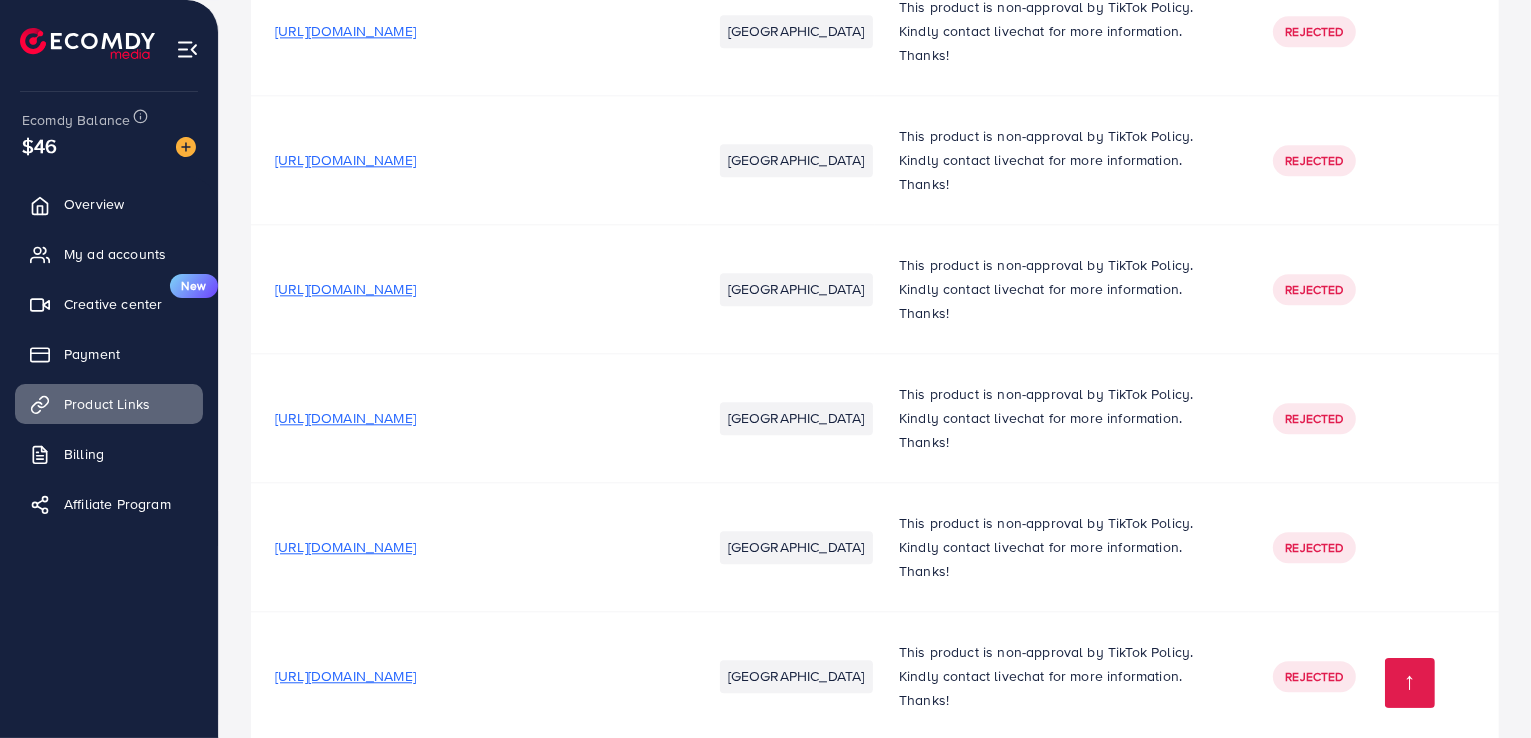 scroll, scrollTop: 5100, scrollLeft: 0, axis: vertical 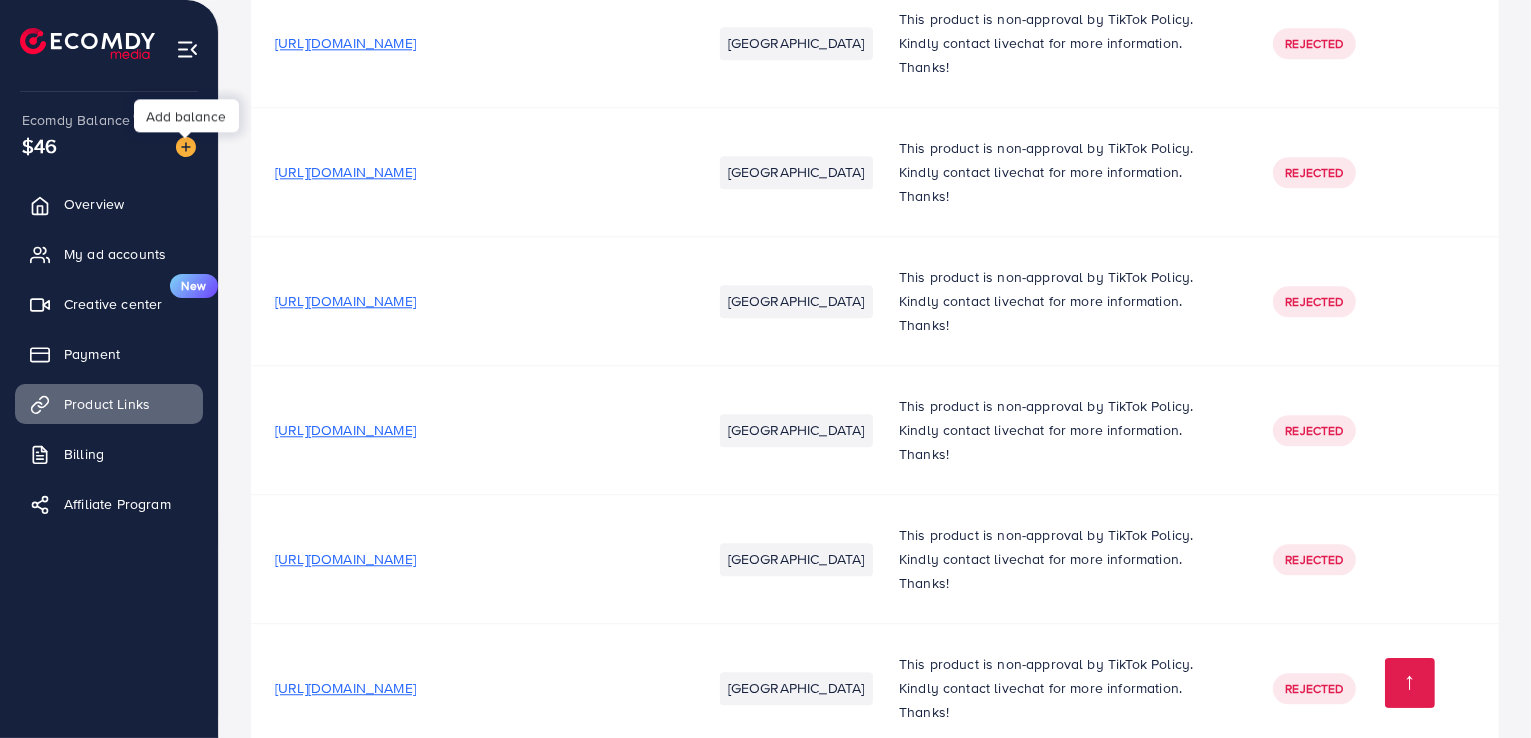 click at bounding box center [186, 147] 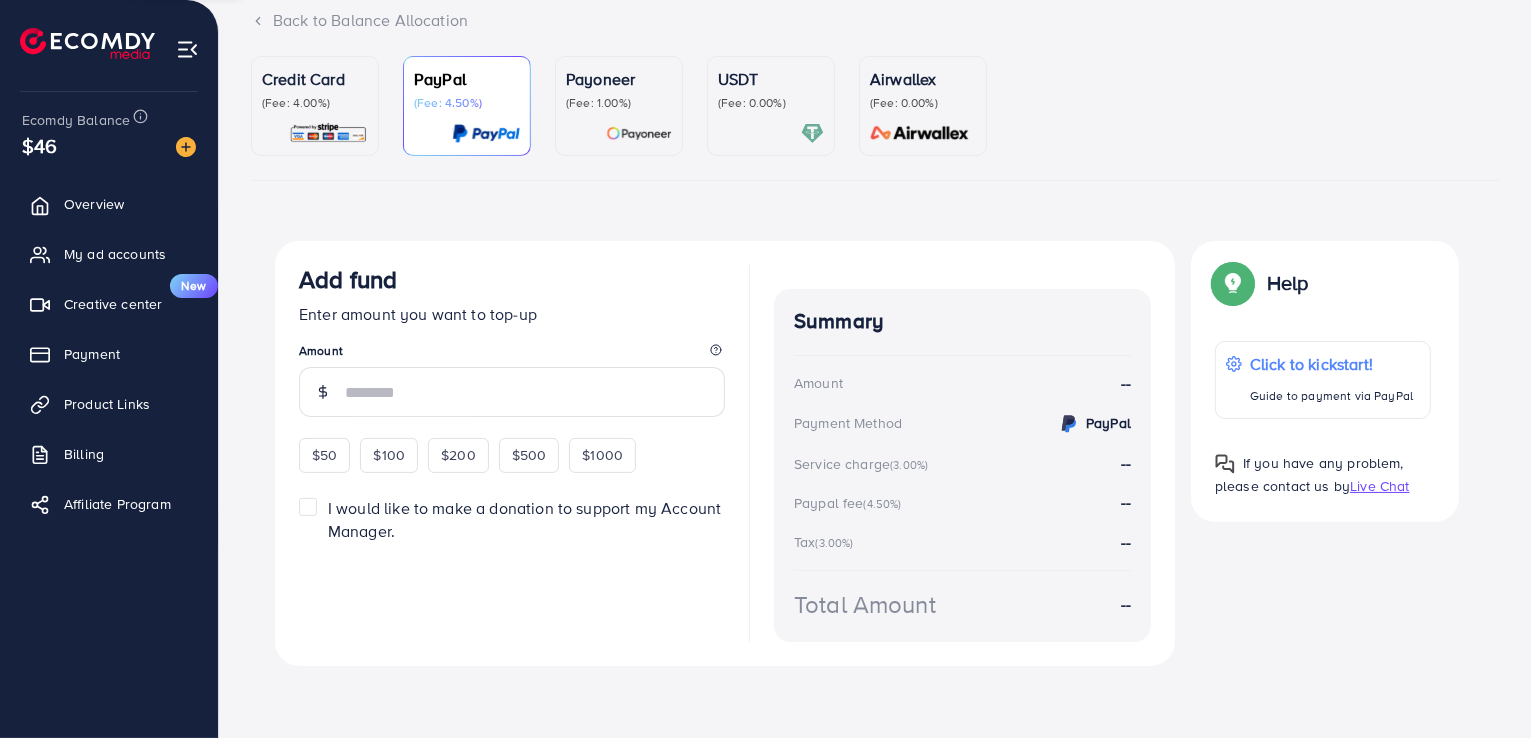 scroll, scrollTop: 0, scrollLeft: 0, axis: both 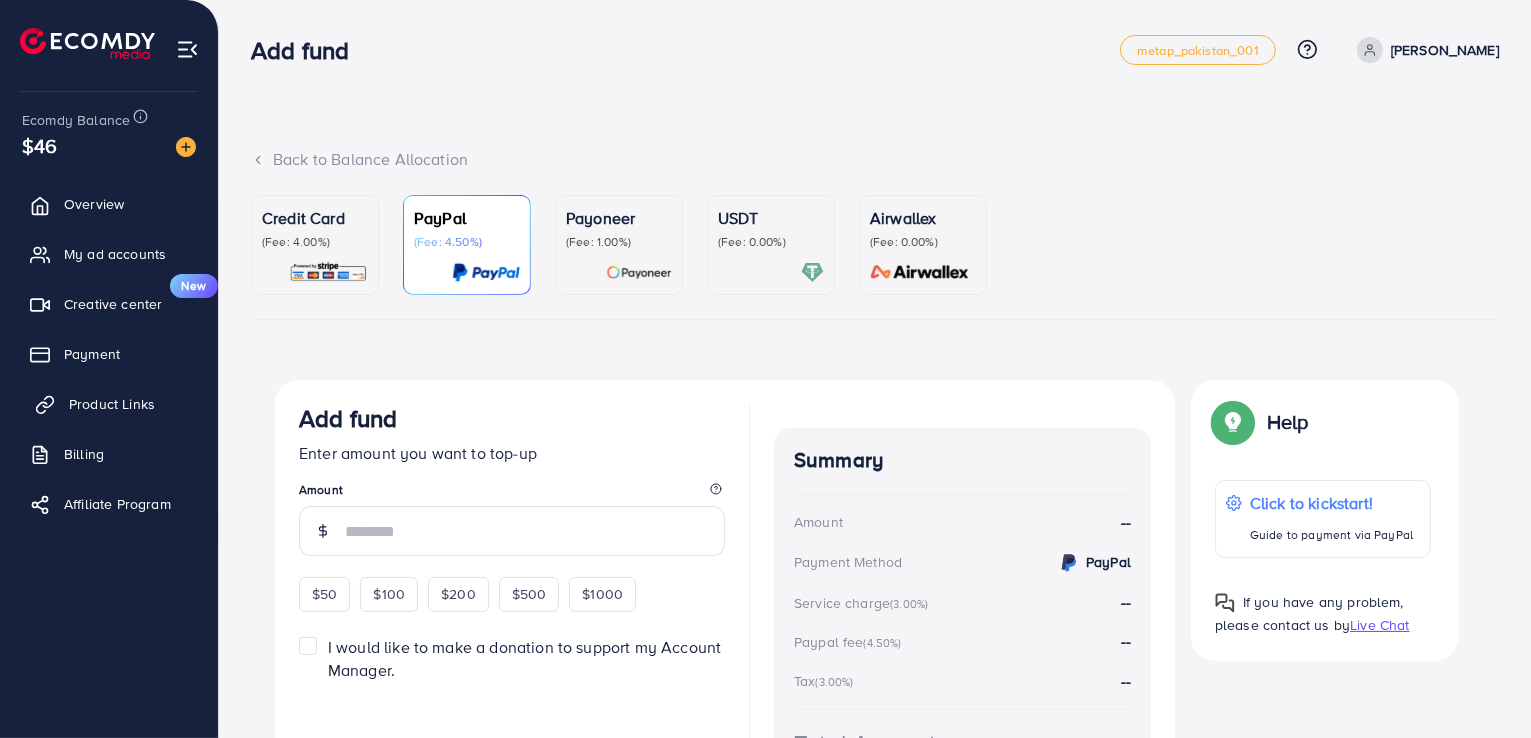 click on "Product Links" at bounding box center (112, 404) 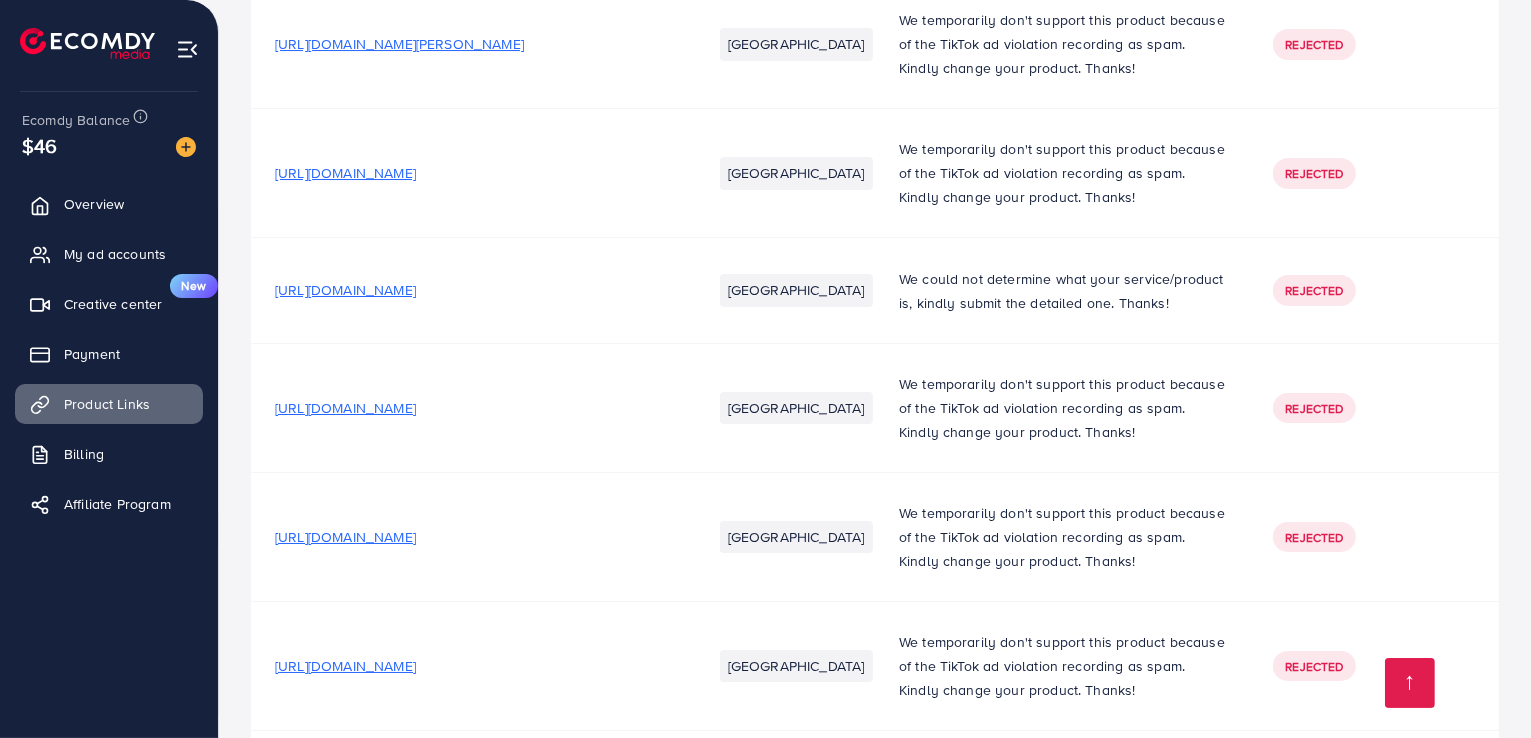 scroll, scrollTop: 7363, scrollLeft: 0, axis: vertical 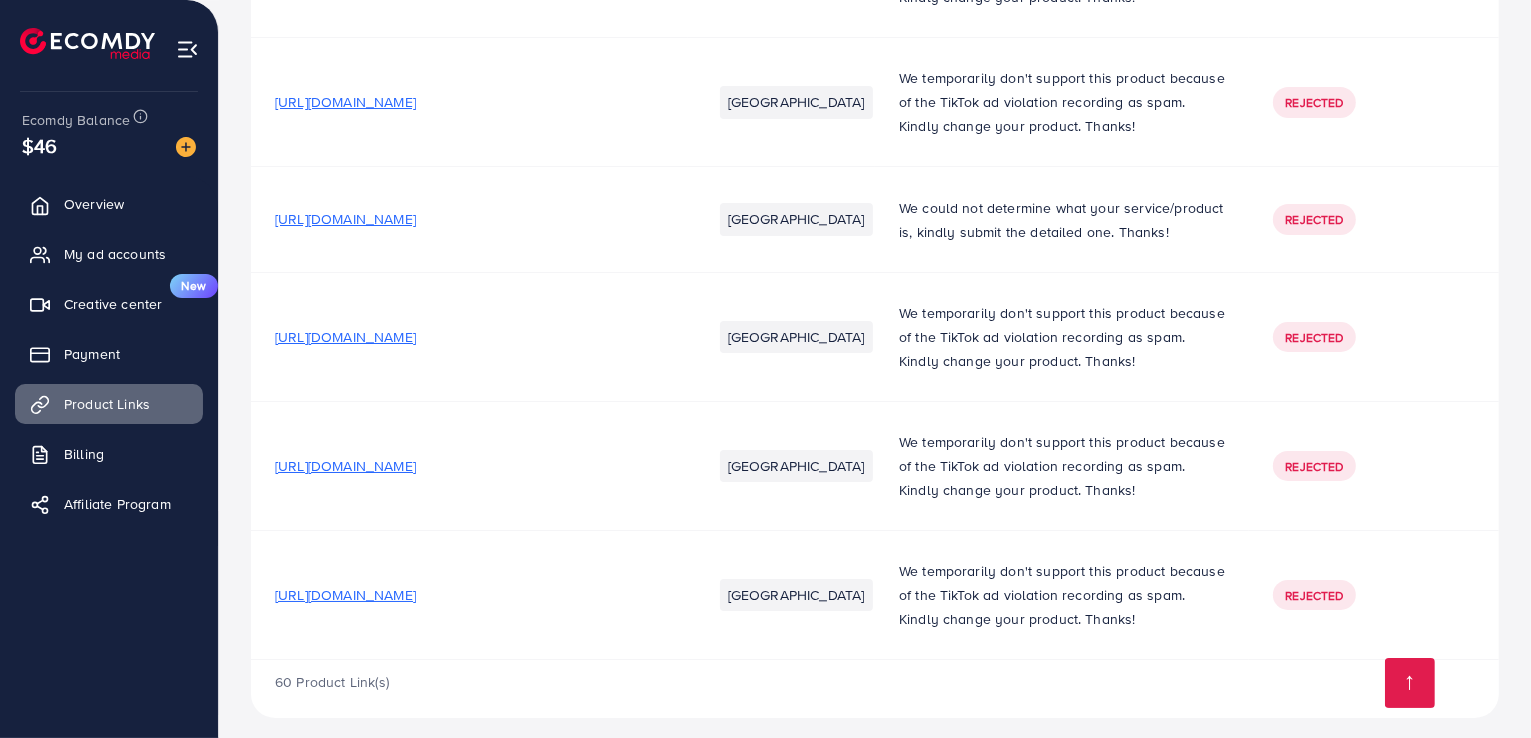 click on "[URL][DOMAIN_NAME]" at bounding box center [345, 337] 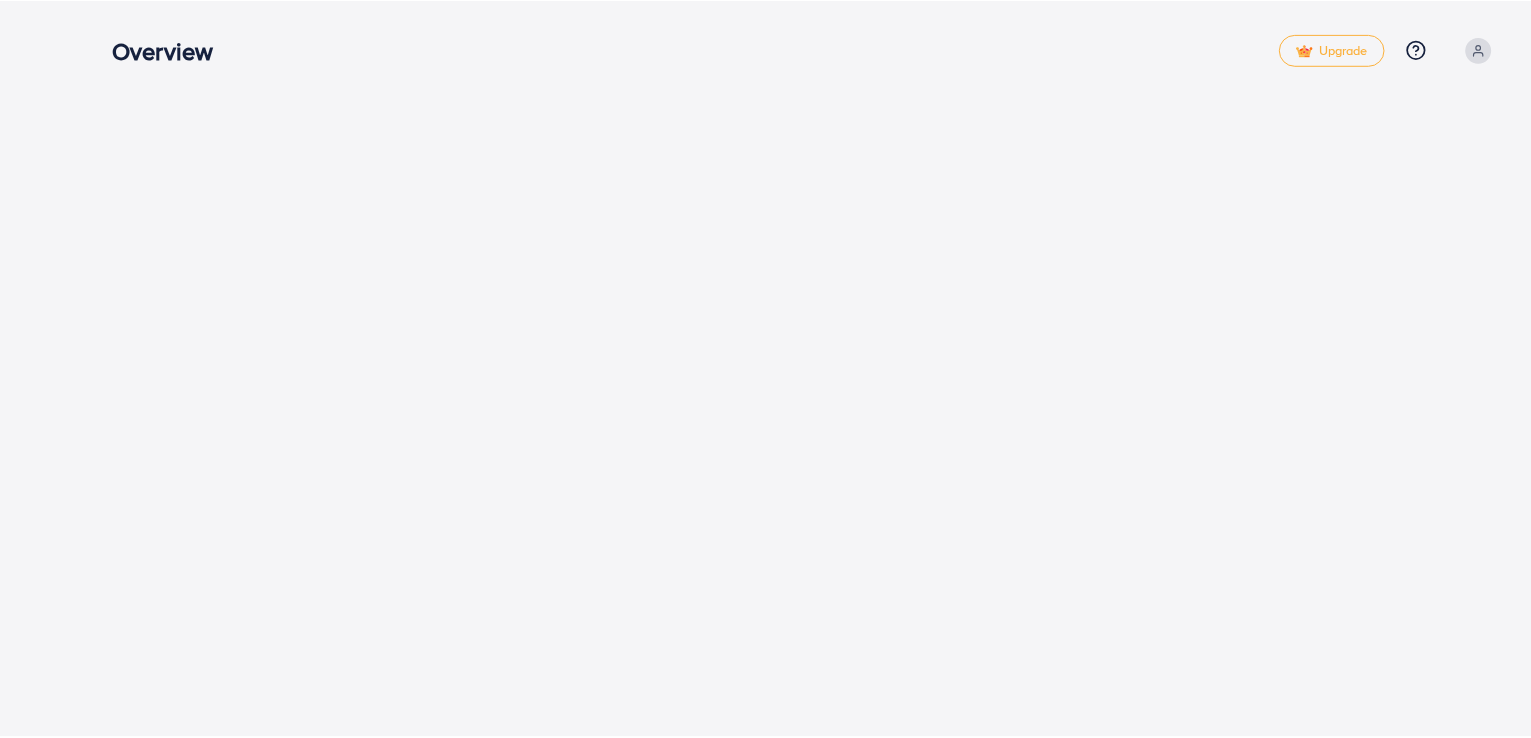 scroll, scrollTop: 0, scrollLeft: 0, axis: both 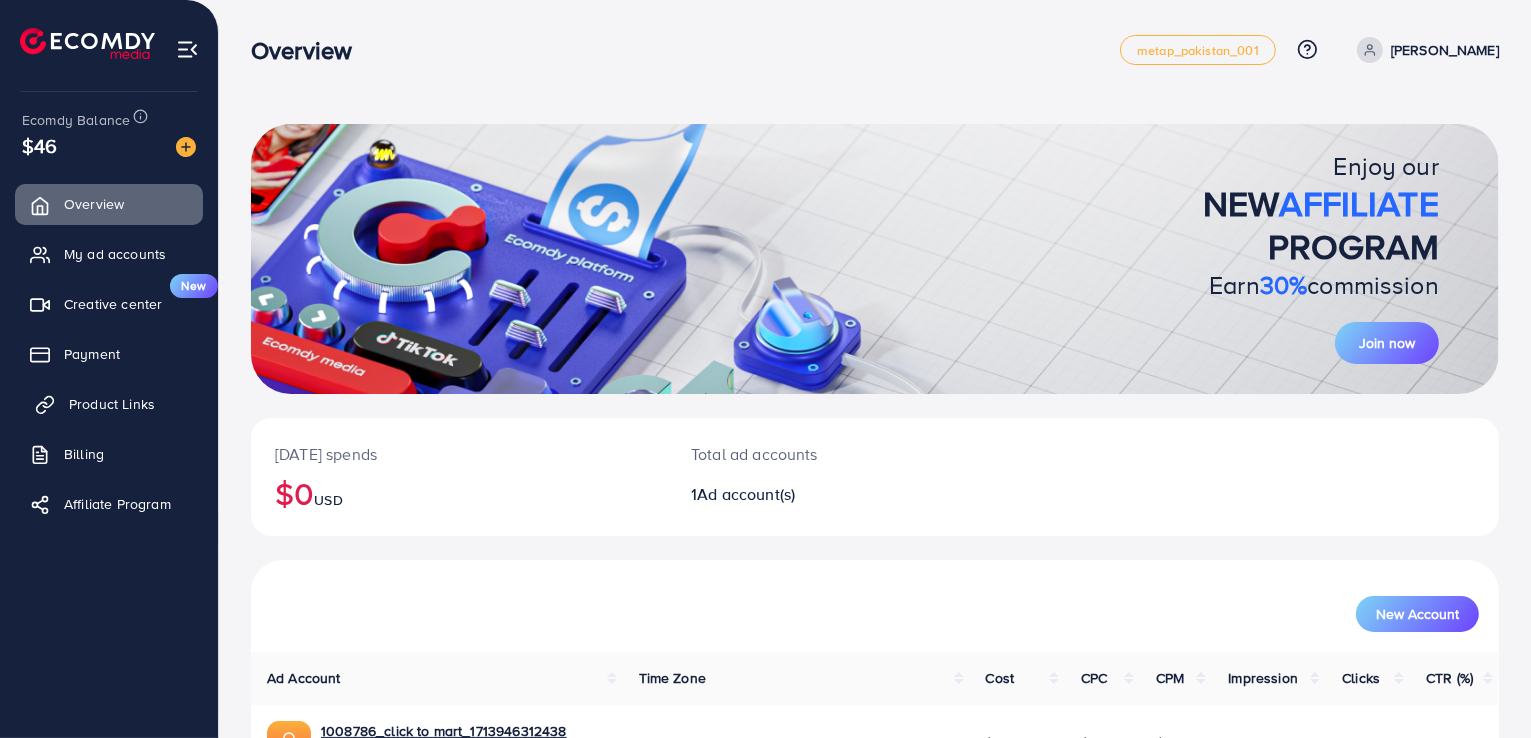 click on "Product Links" at bounding box center (112, 404) 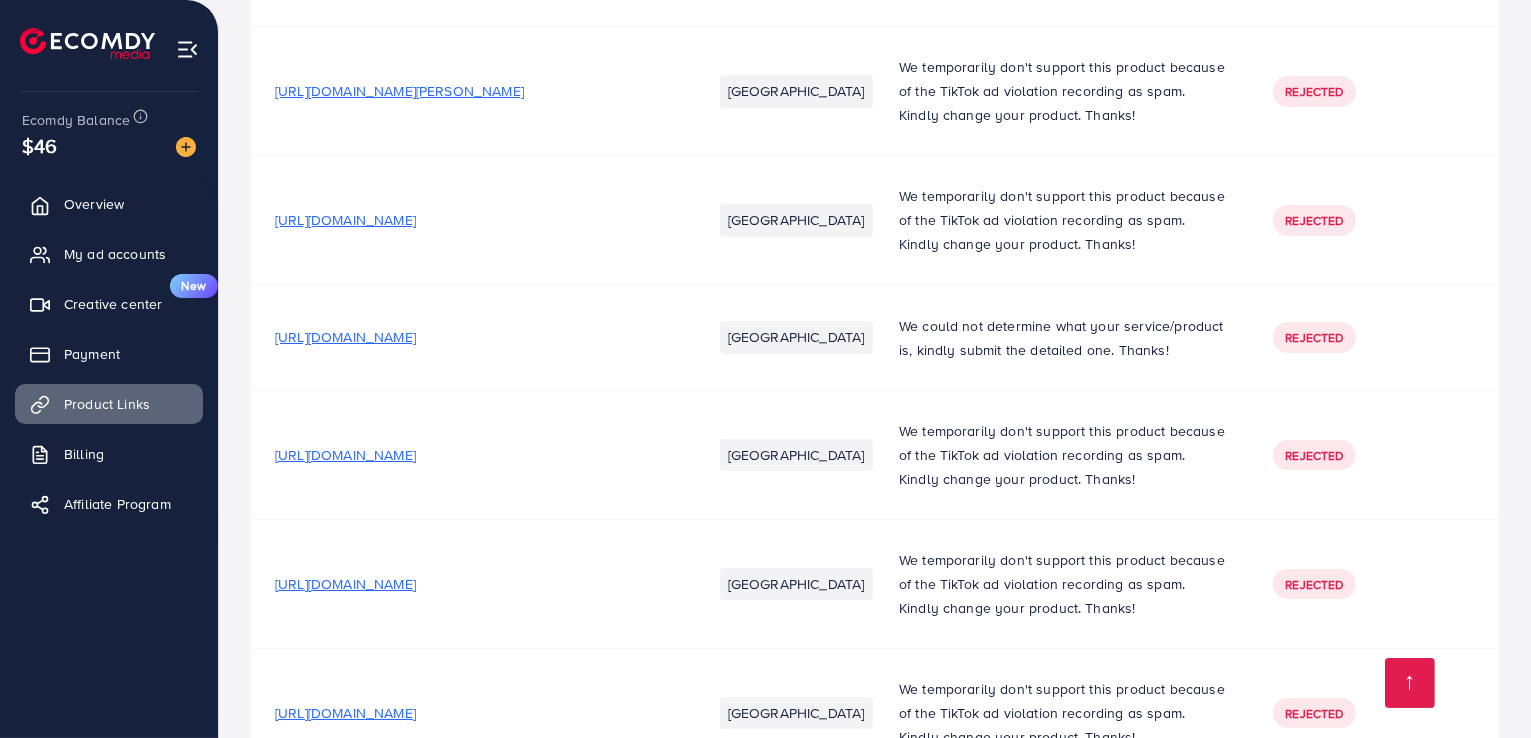 scroll, scrollTop: 7363, scrollLeft: 0, axis: vertical 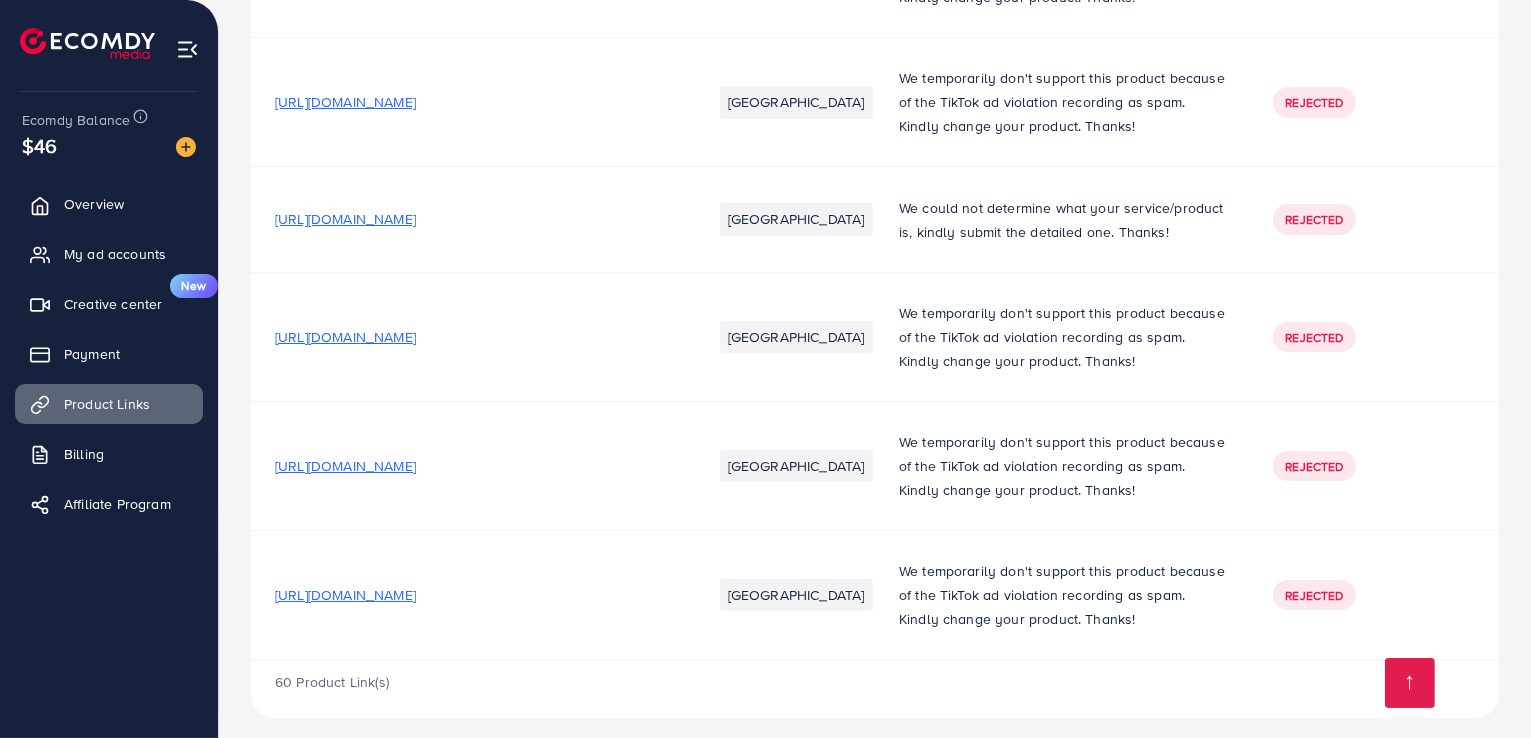 click on "[URL][DOMAIN_NAME]" at bounding box center [345, 337] 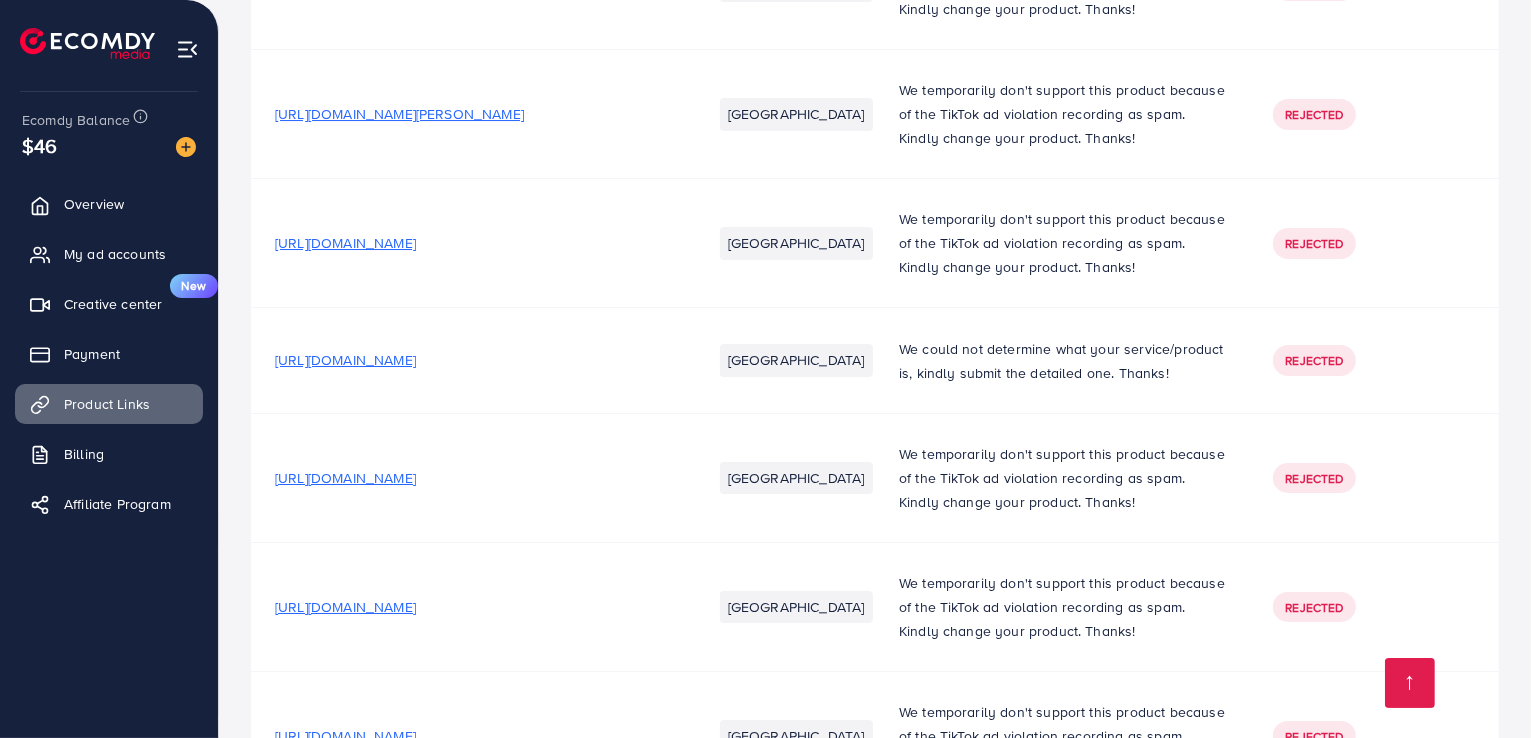 scroll, scrollTop: 7363, scrollLeft: 0, axis: vertical 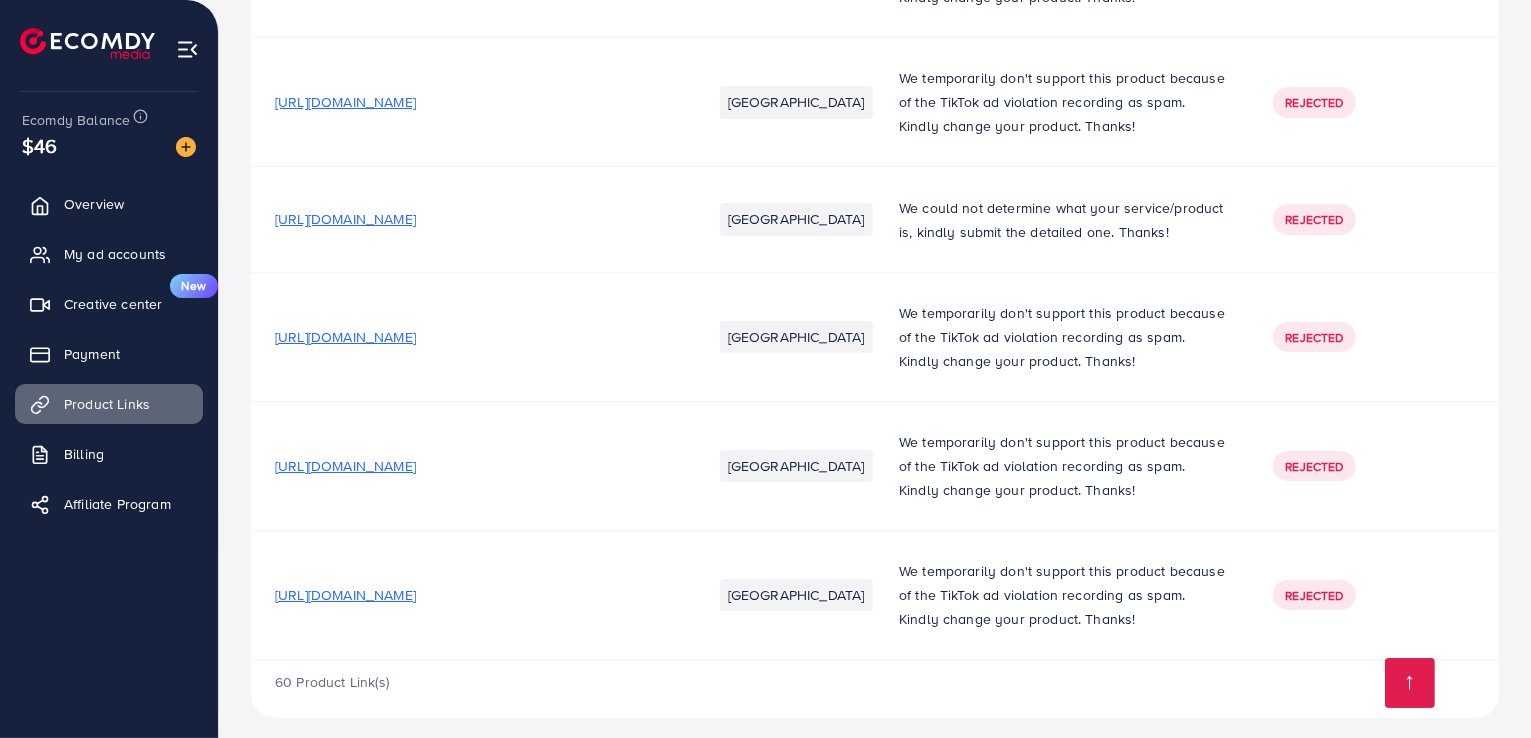 click on "[URL][DOMAIN_NAME]" at bounding box center (345, 337) 